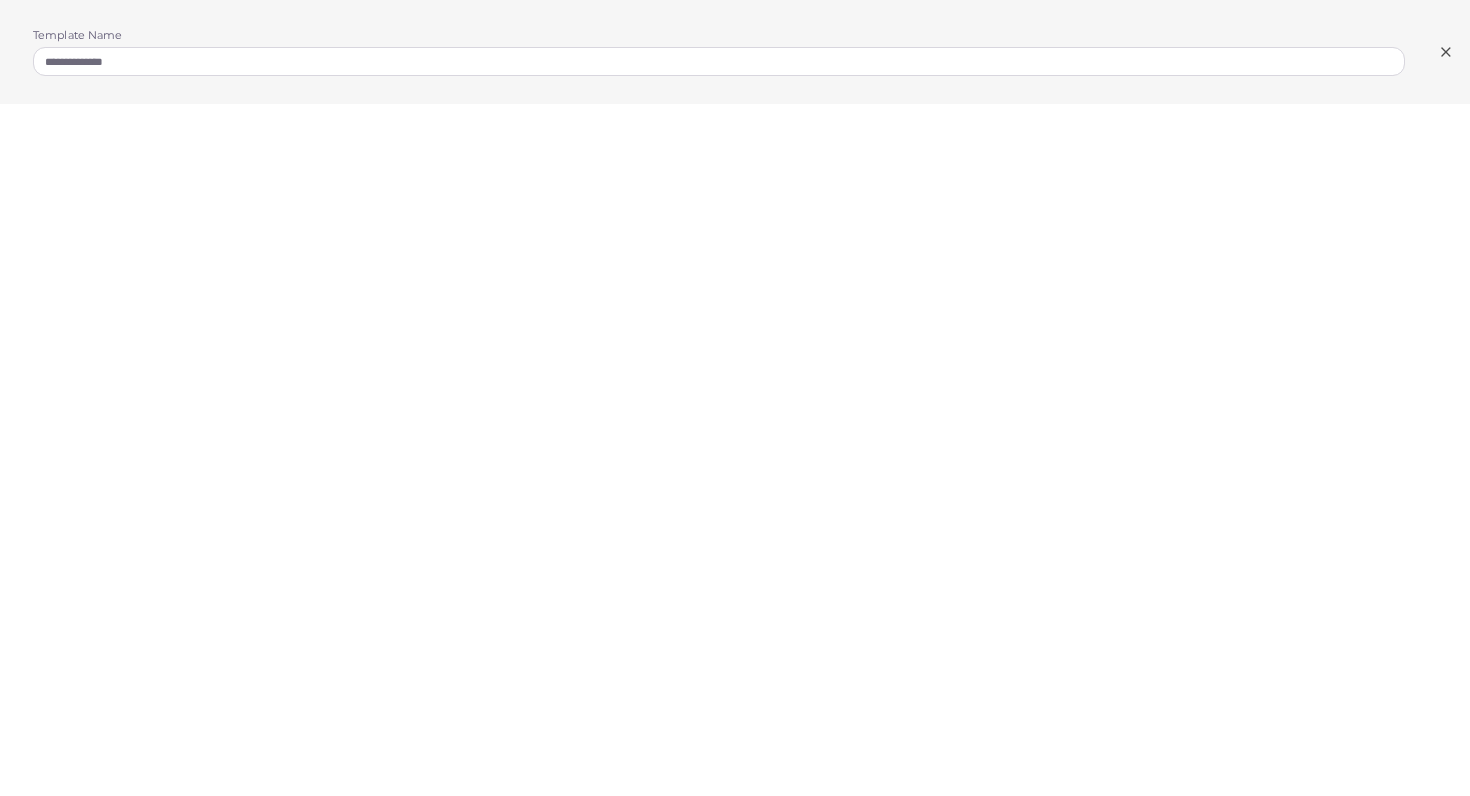 scroll, scrollTop: 416, scrollLeft: 0, axis: vertical 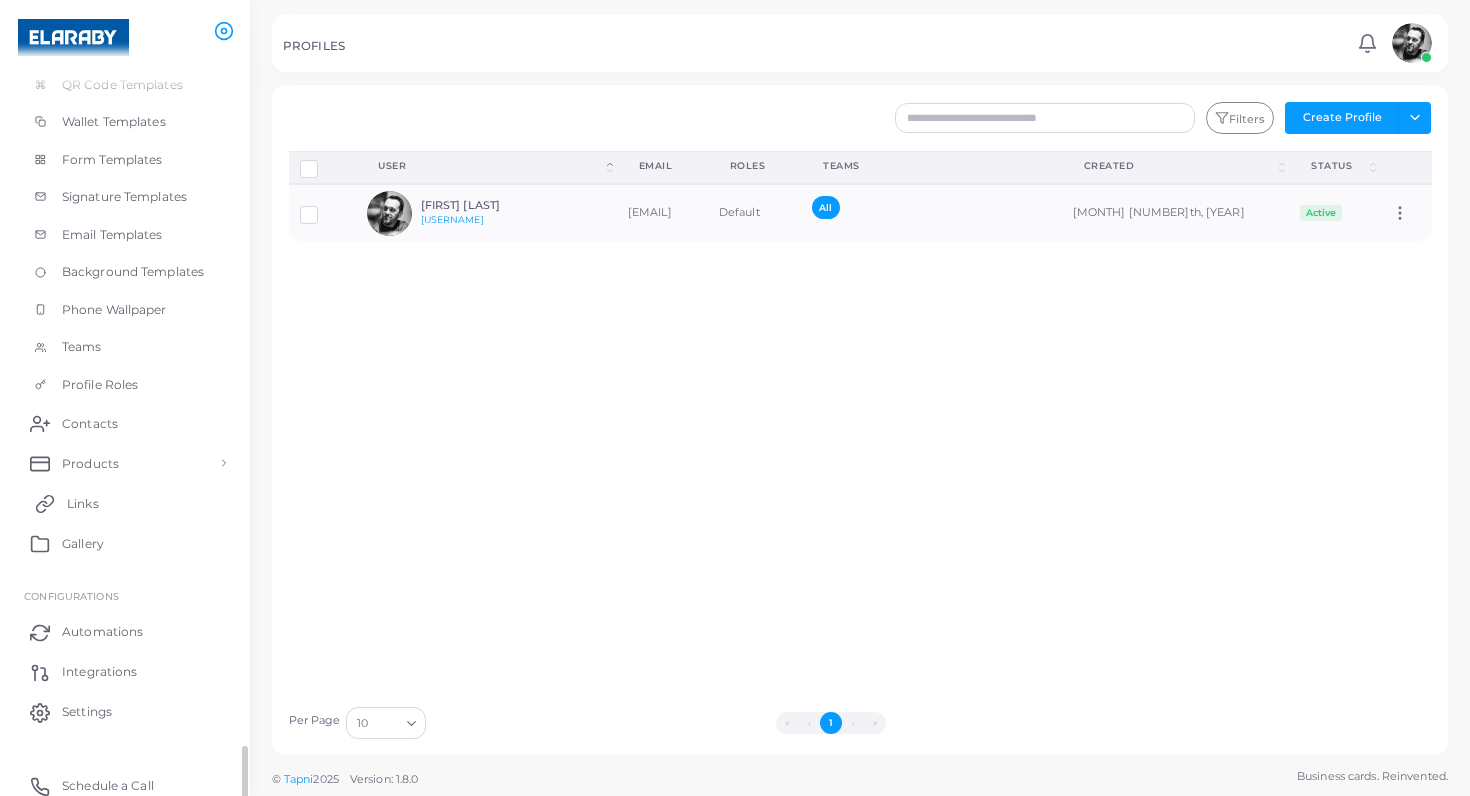 click on "Links" at bounding box center (125, 503) 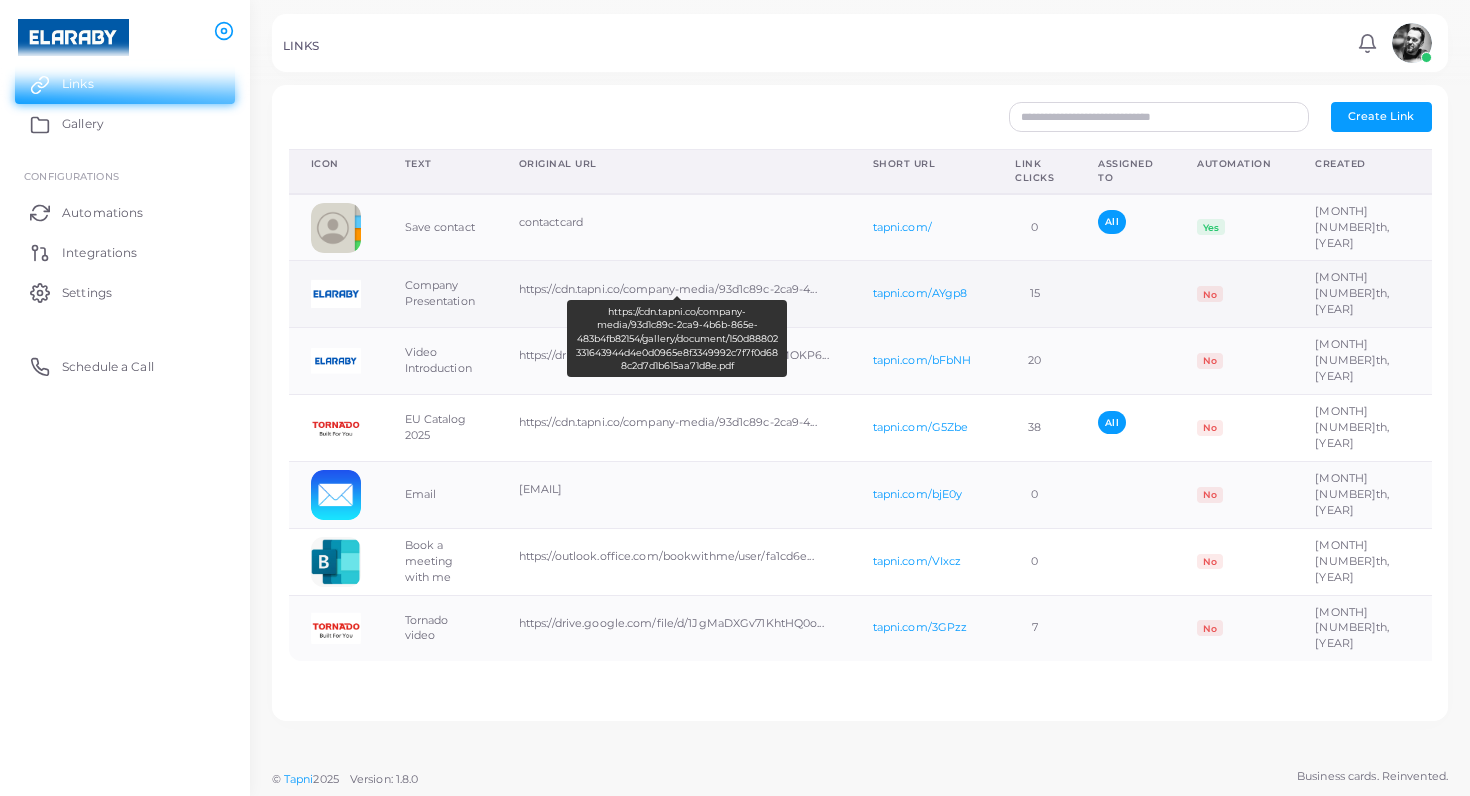 click on "https://cdn.tapni.co/company-media/93d1c89c-2ca9-4..." at bounding box center (674, 289) 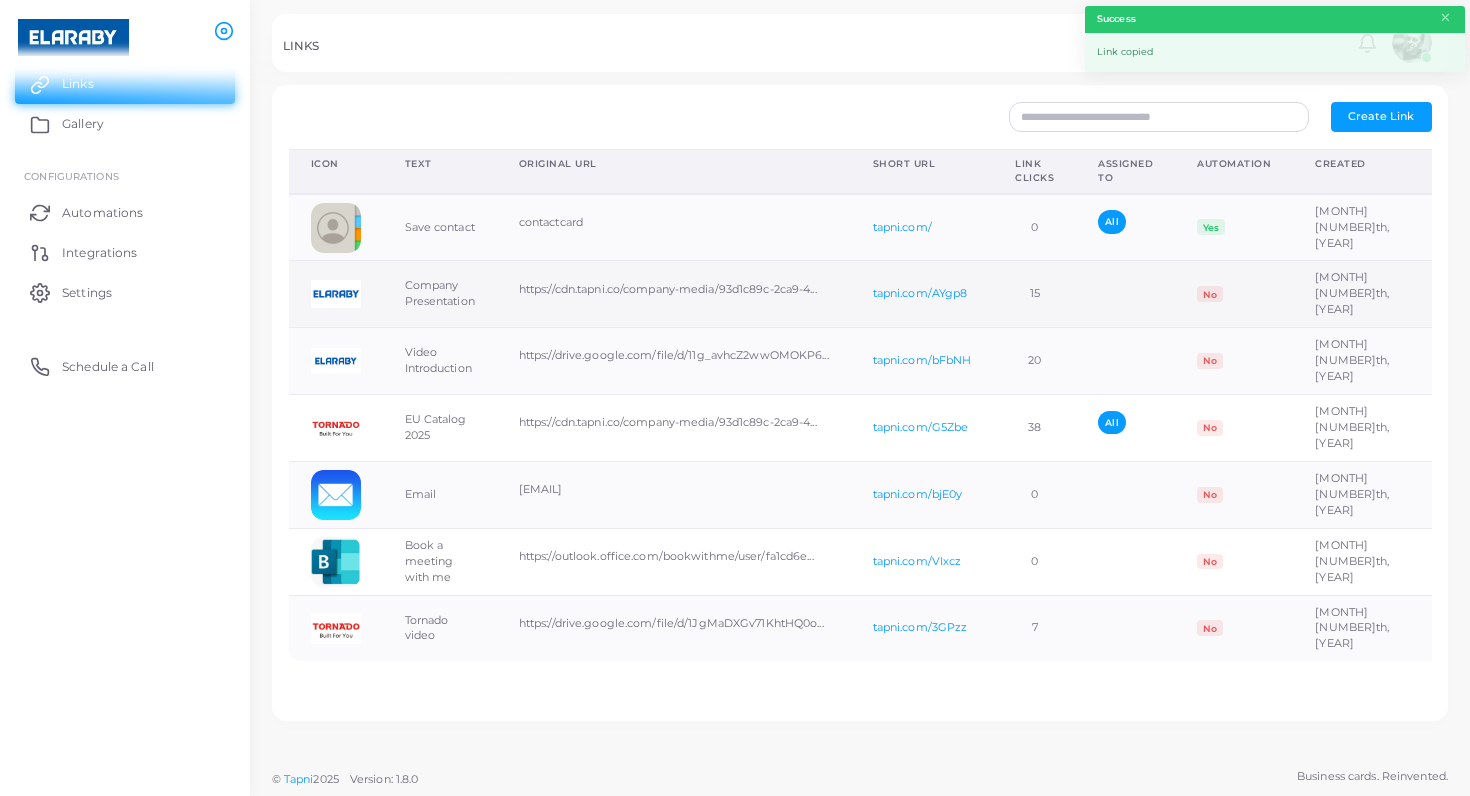 click on "No" at bounding box center (1234, 294) 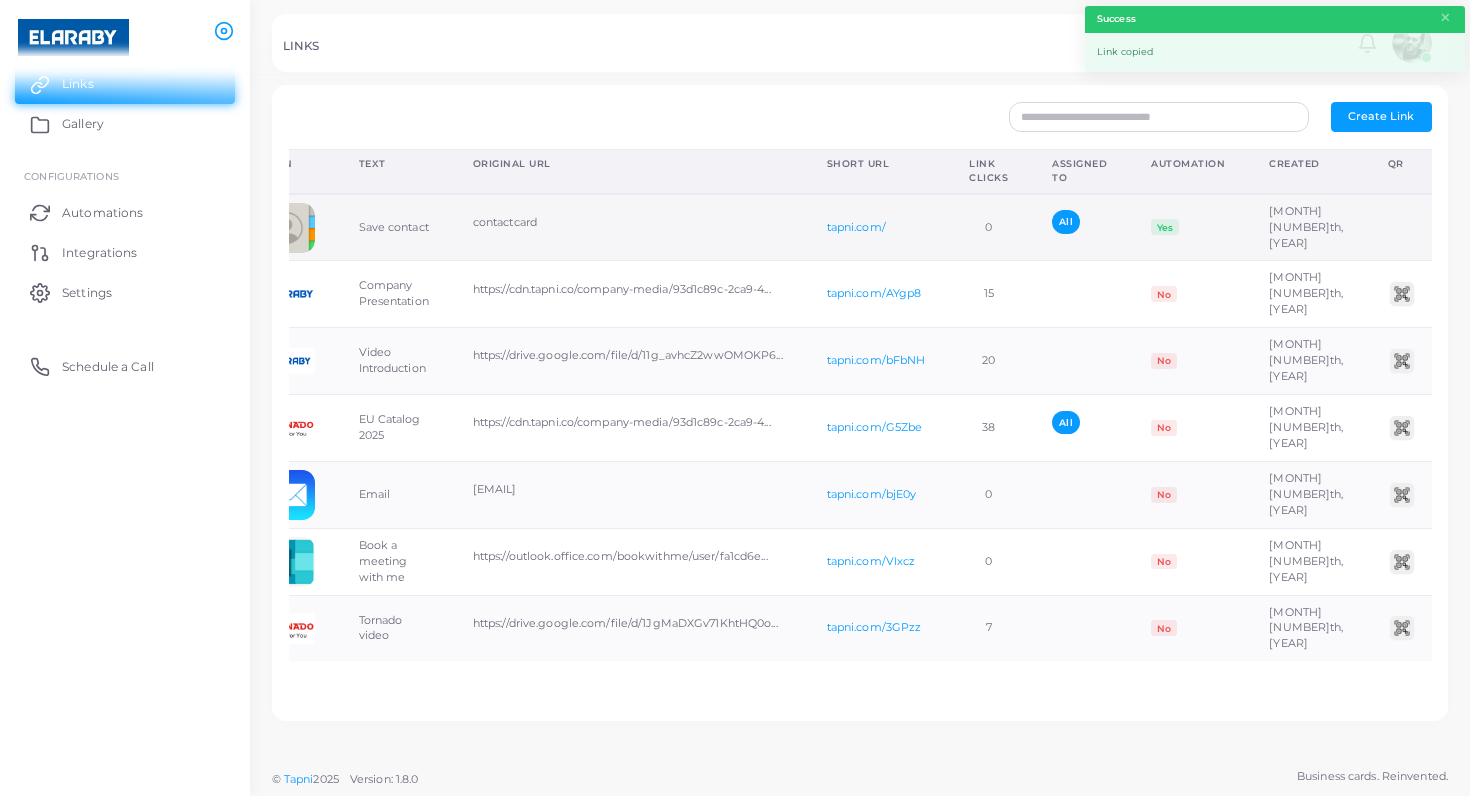 scroll, scrollTop: 0, scrollLeft: 84, axis: horizontal 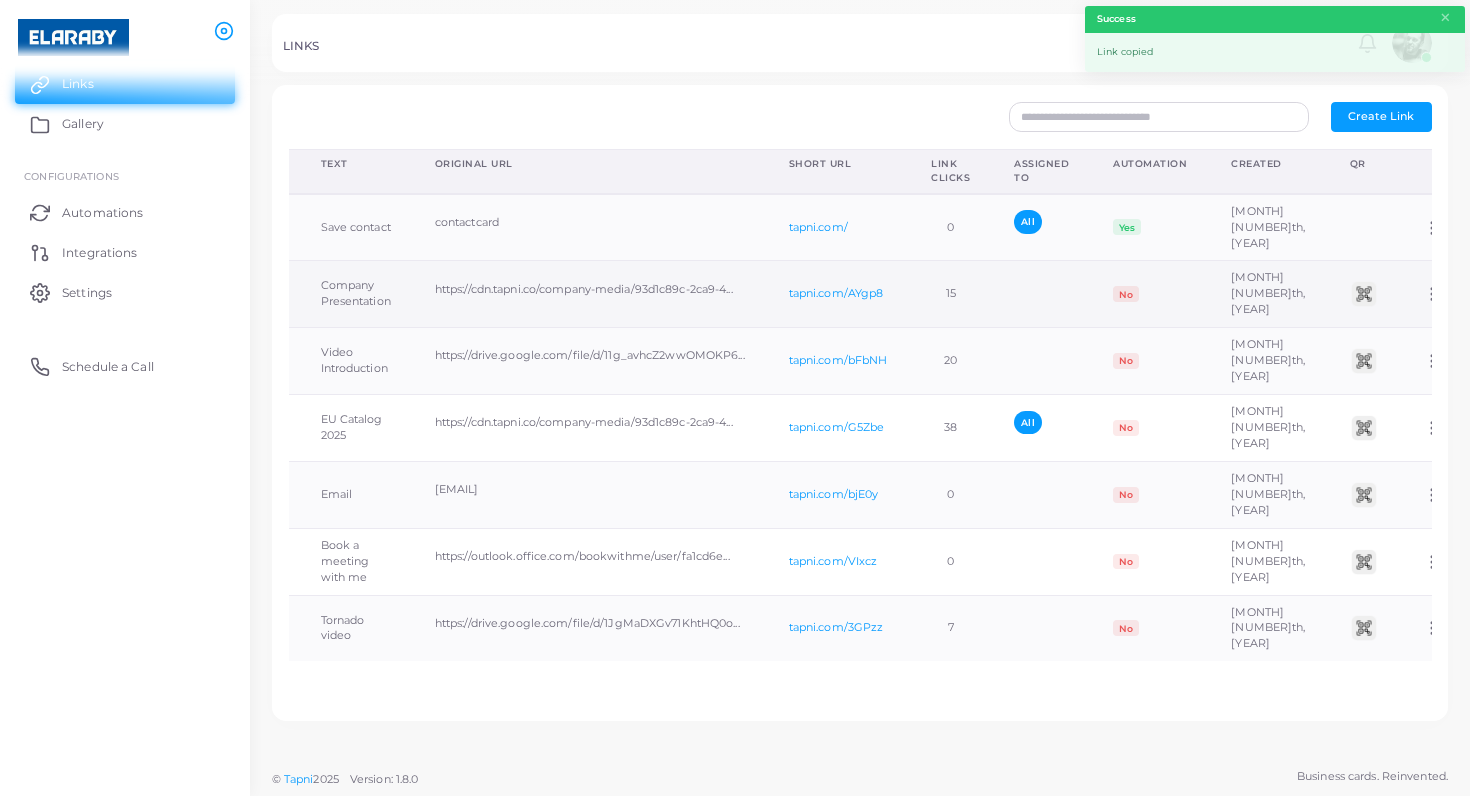 click at bounding box center (1432, 294) 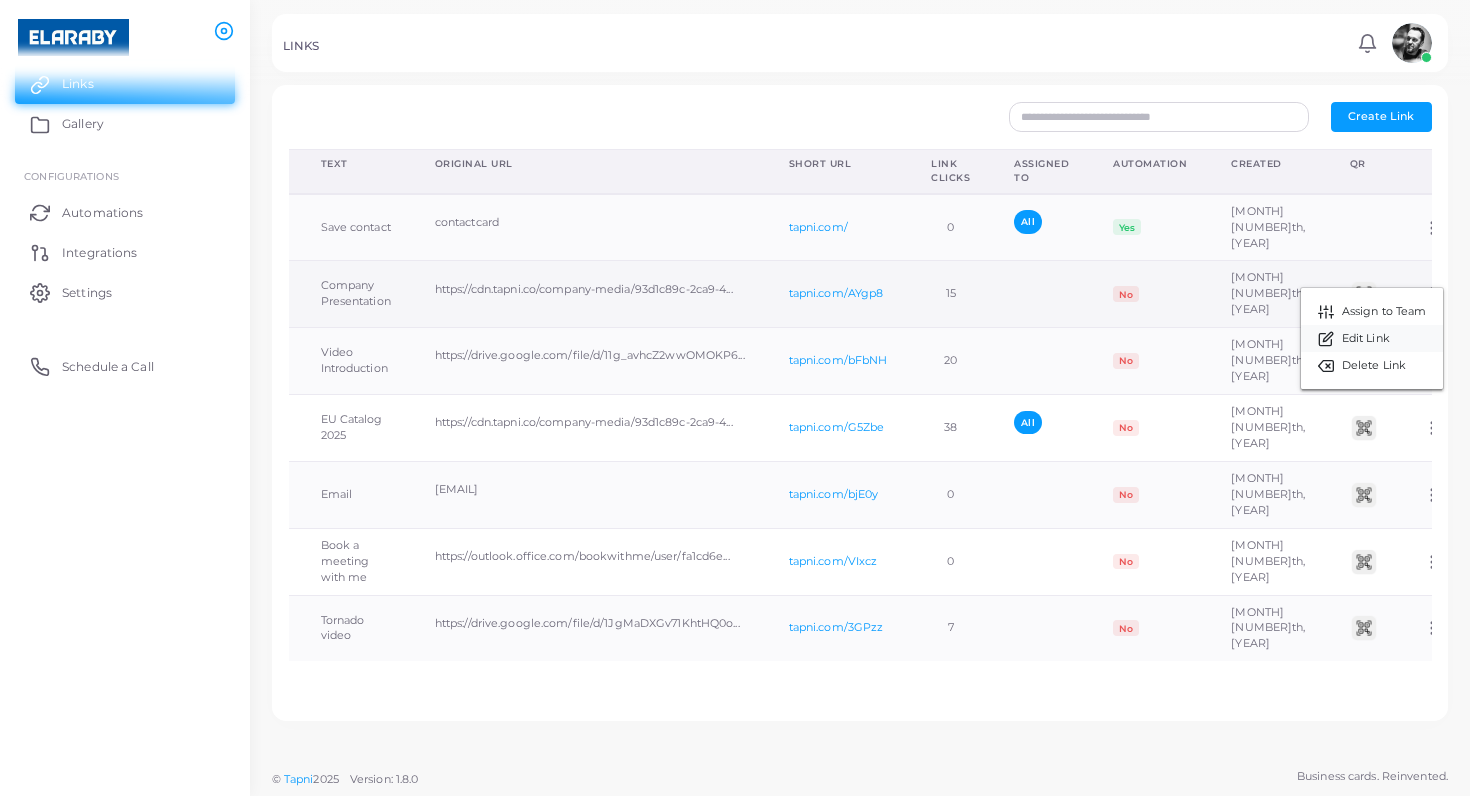 click on "Edit Link" at bounding box center (1384, 312) 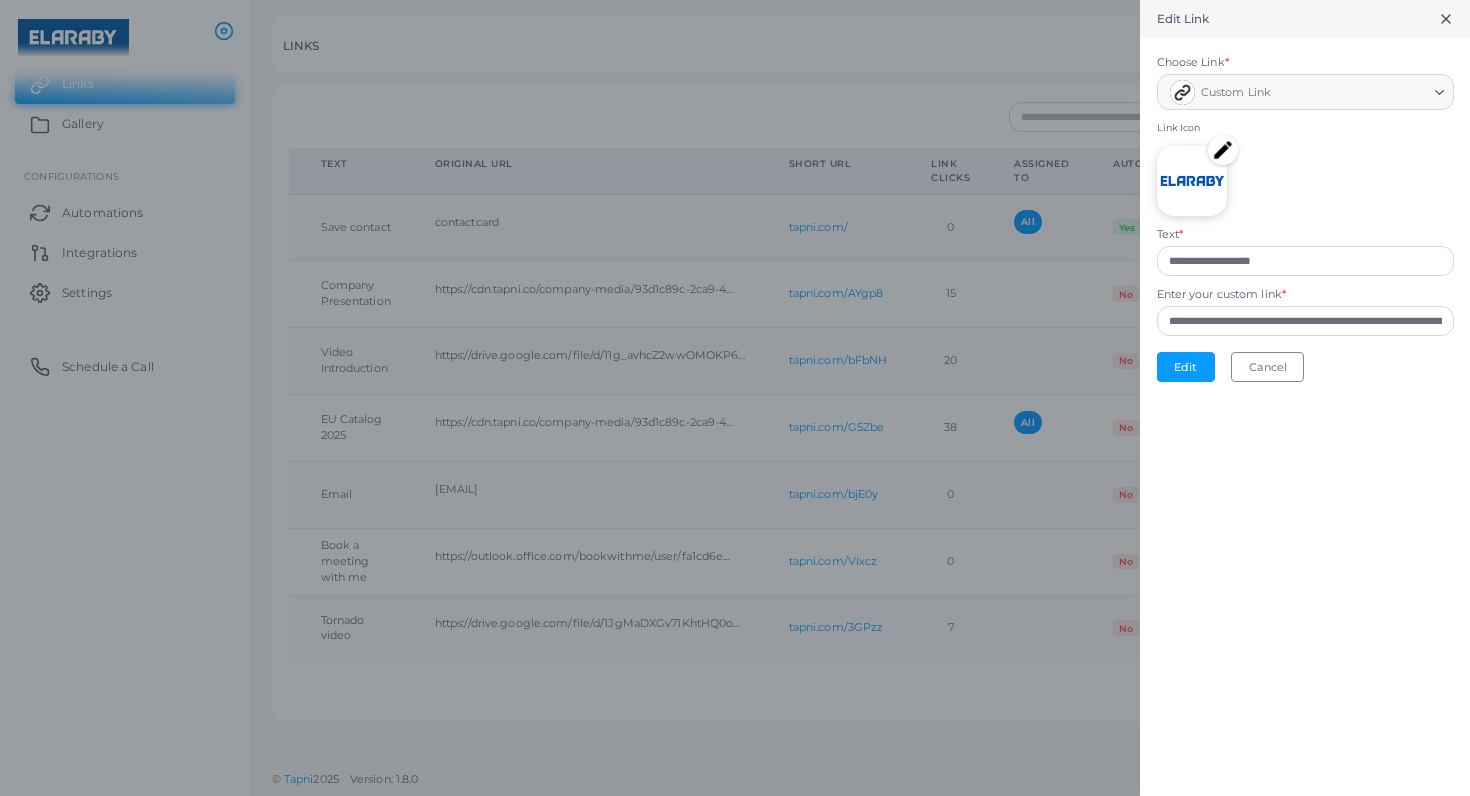 click at bounding box center (1223, 150) 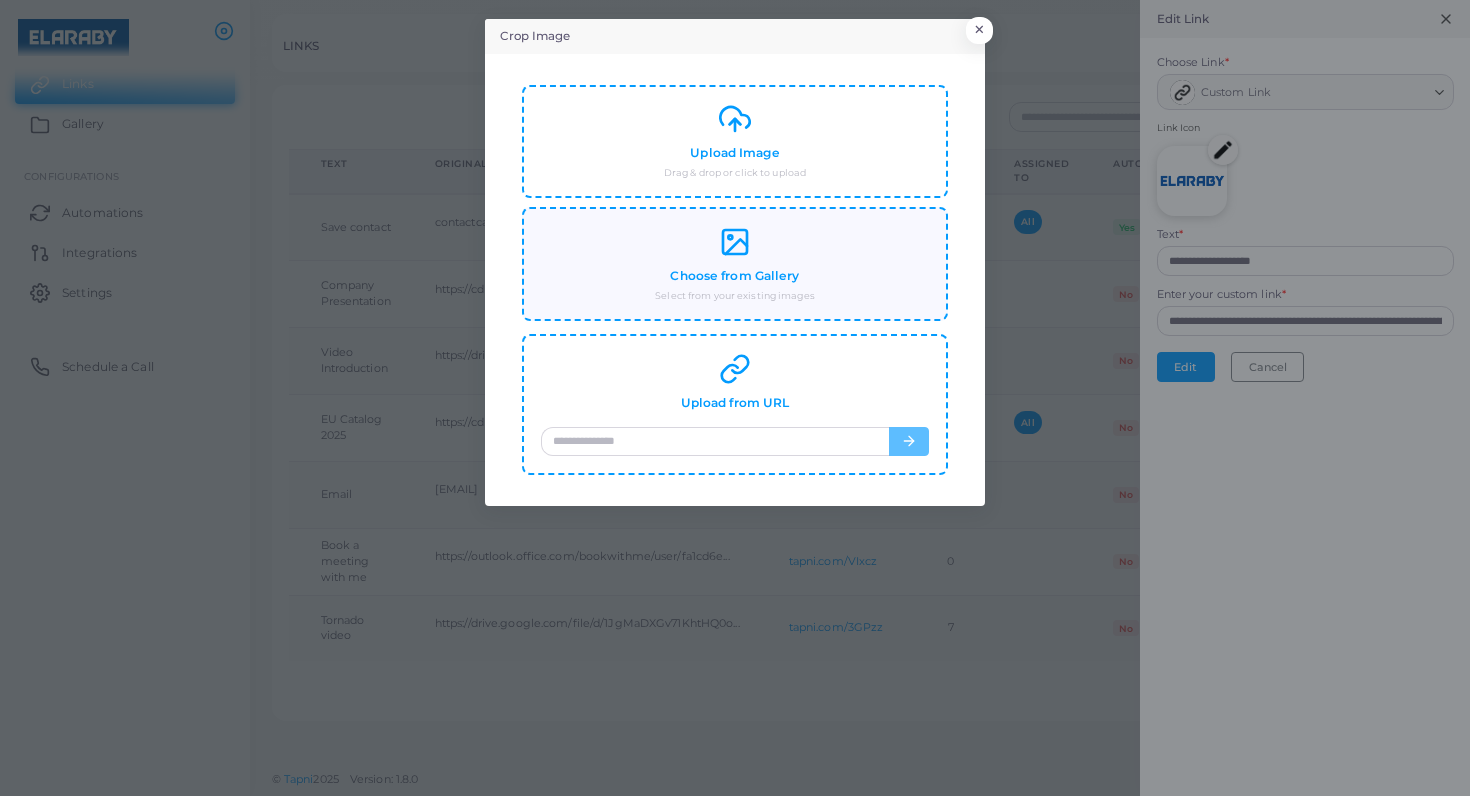 click on "Choose from Gallery" at bounding box center [734, 153] 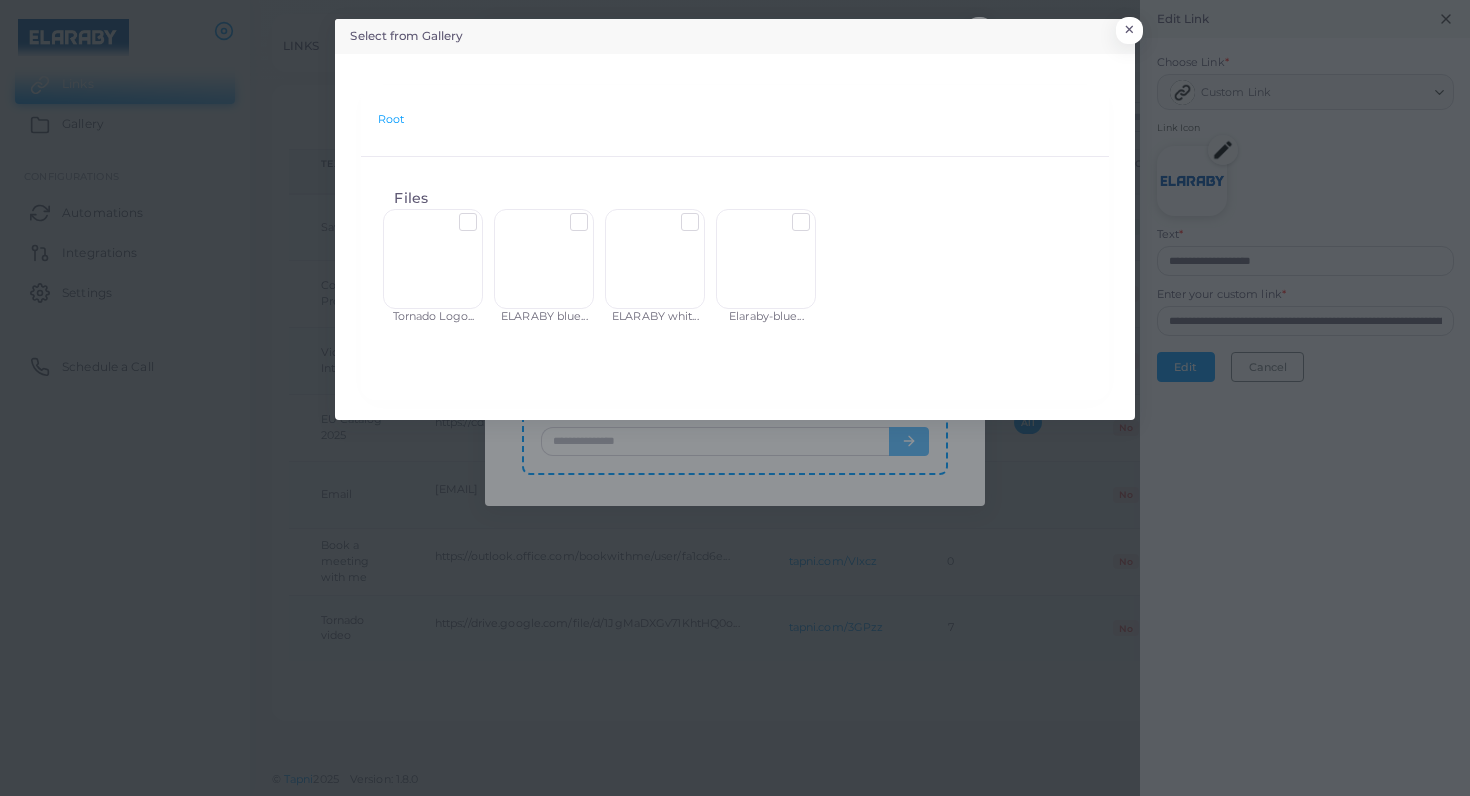 click at bounding box center (433, 259) 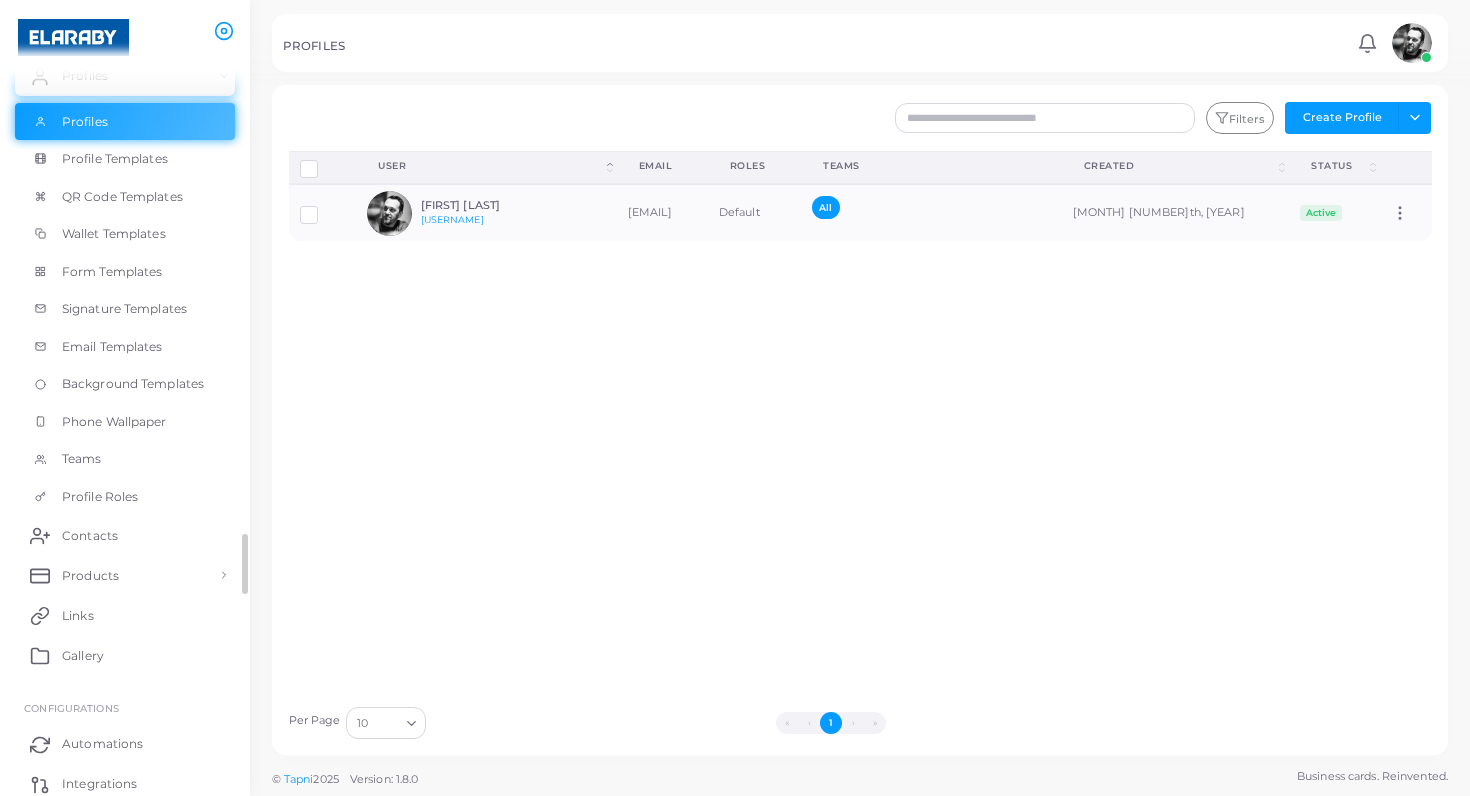 scroll, scrollTop: 166, scrollLeft: 0, axis: vertical 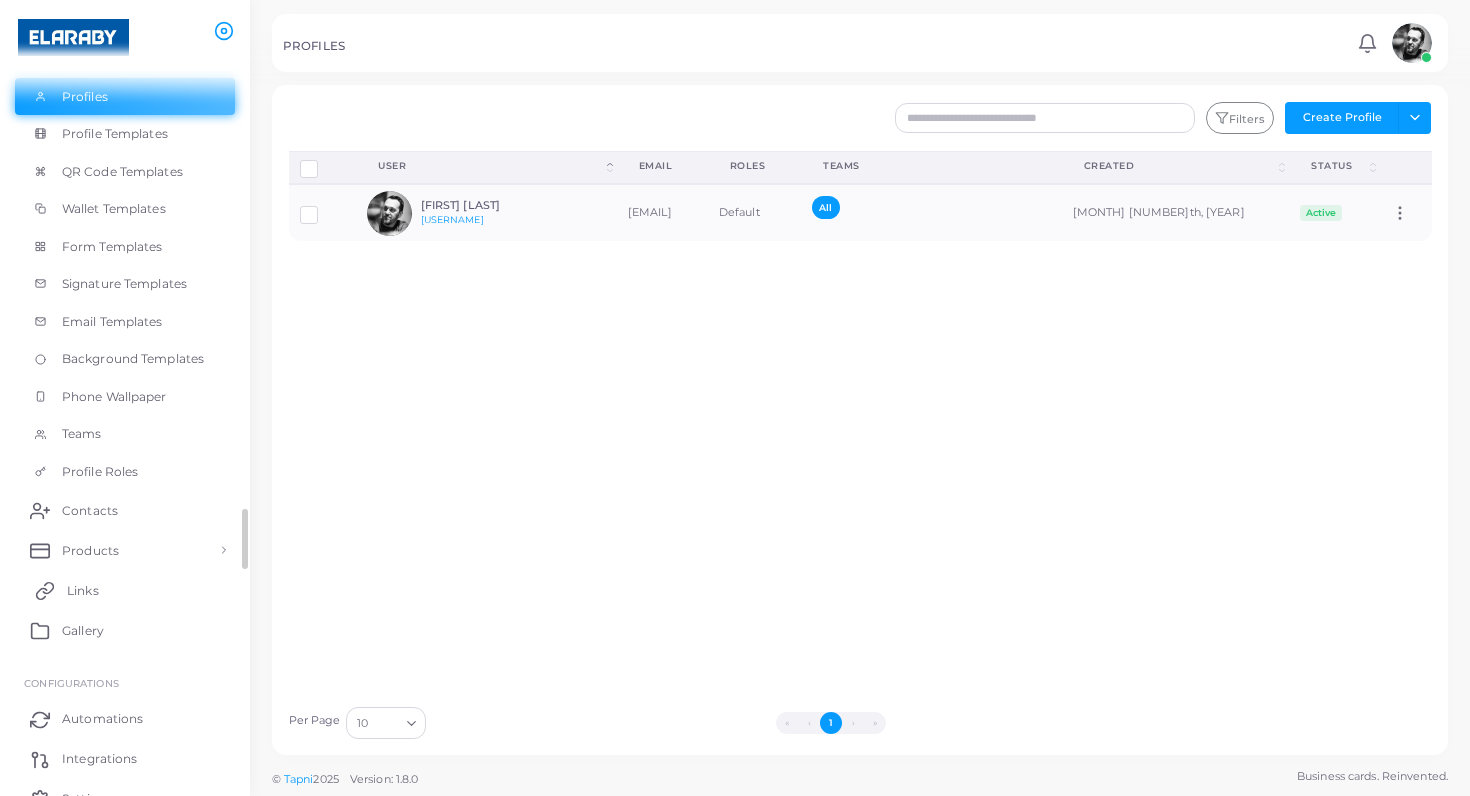 click on "Links" at bounding box center (125, 590) 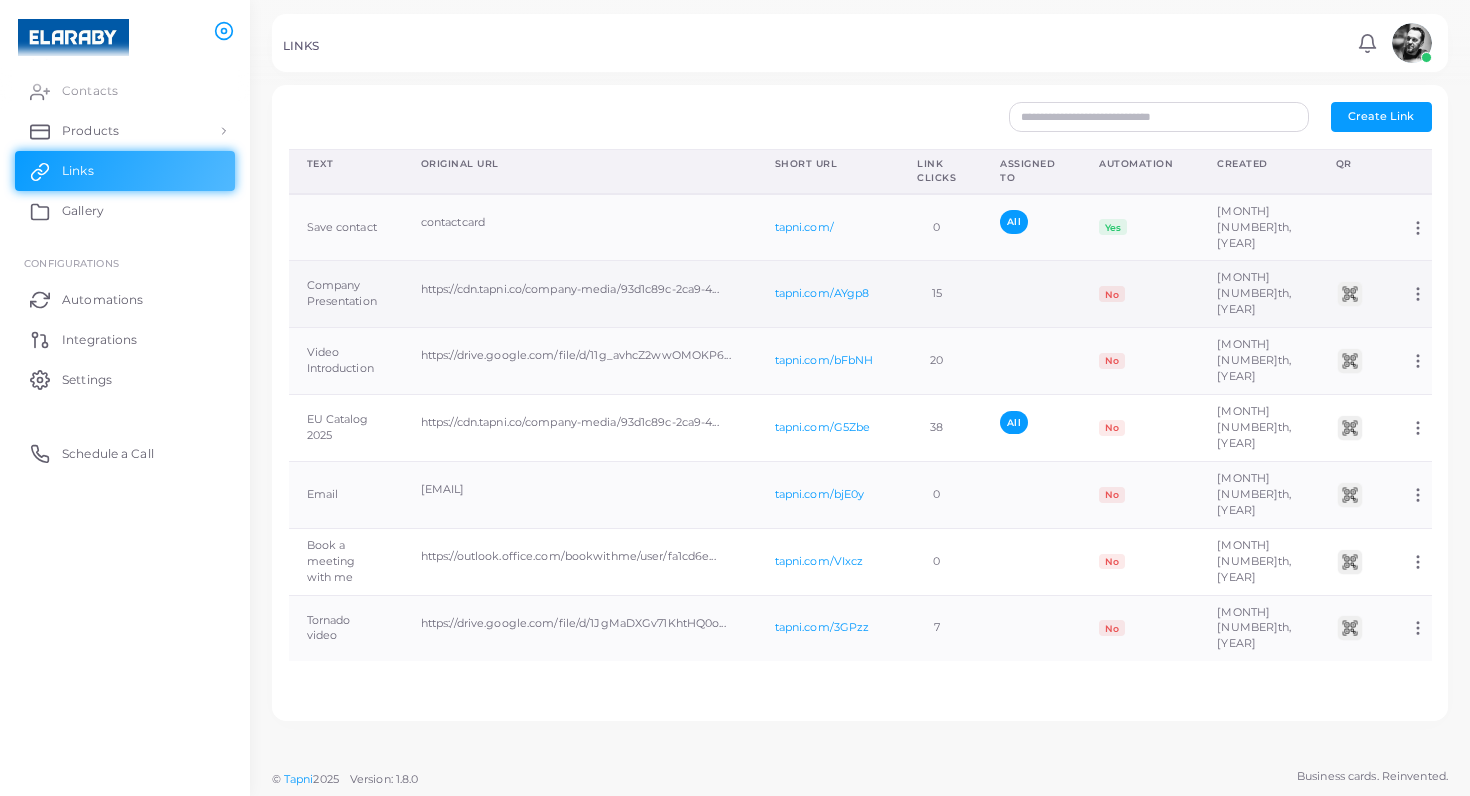 scroll, scrollTop: 0, scrollLeft: 97, axis: horizontal 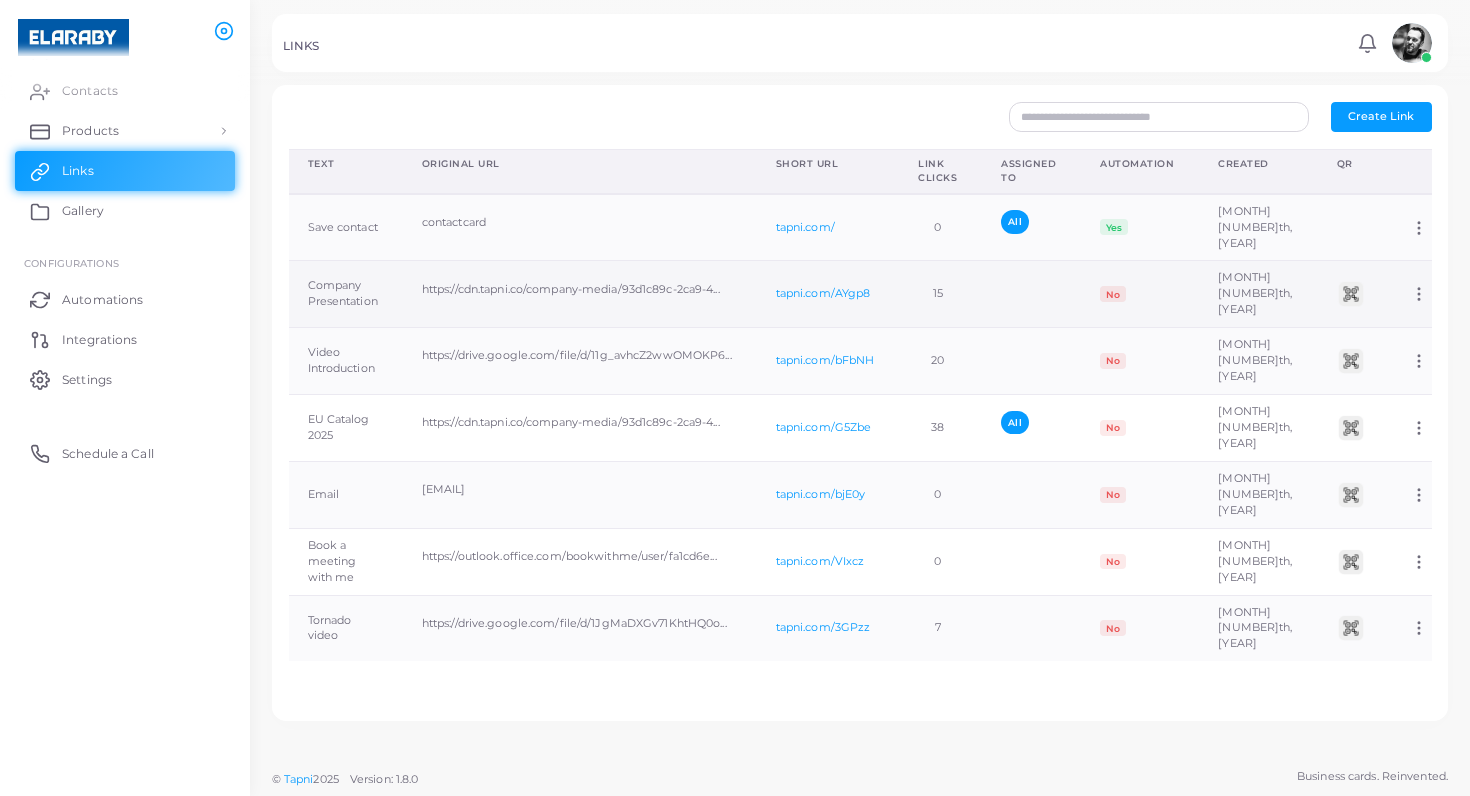 click at bounding box center [1419, 294] 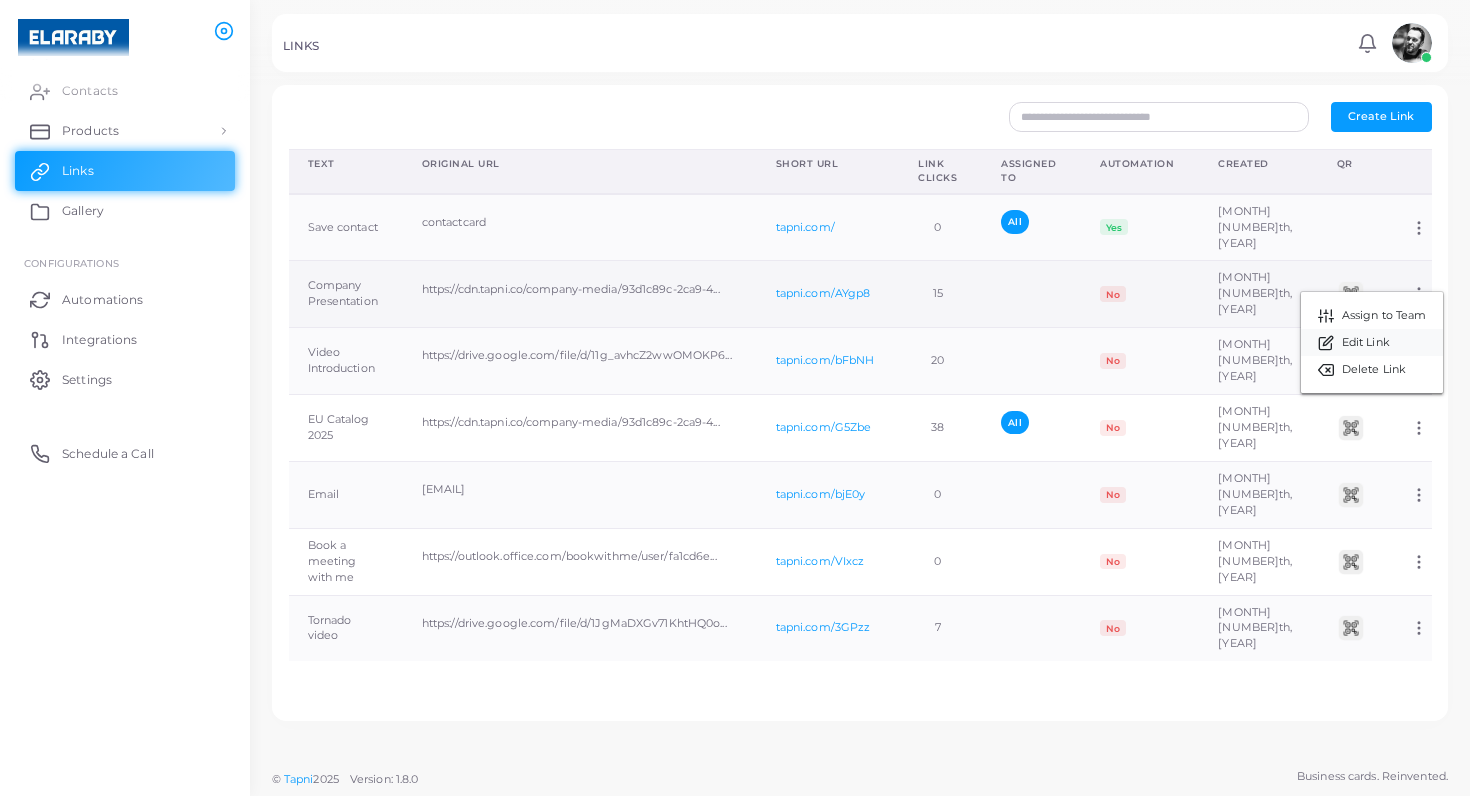 click on "Edit Link" at bounding box center [1384, 316] 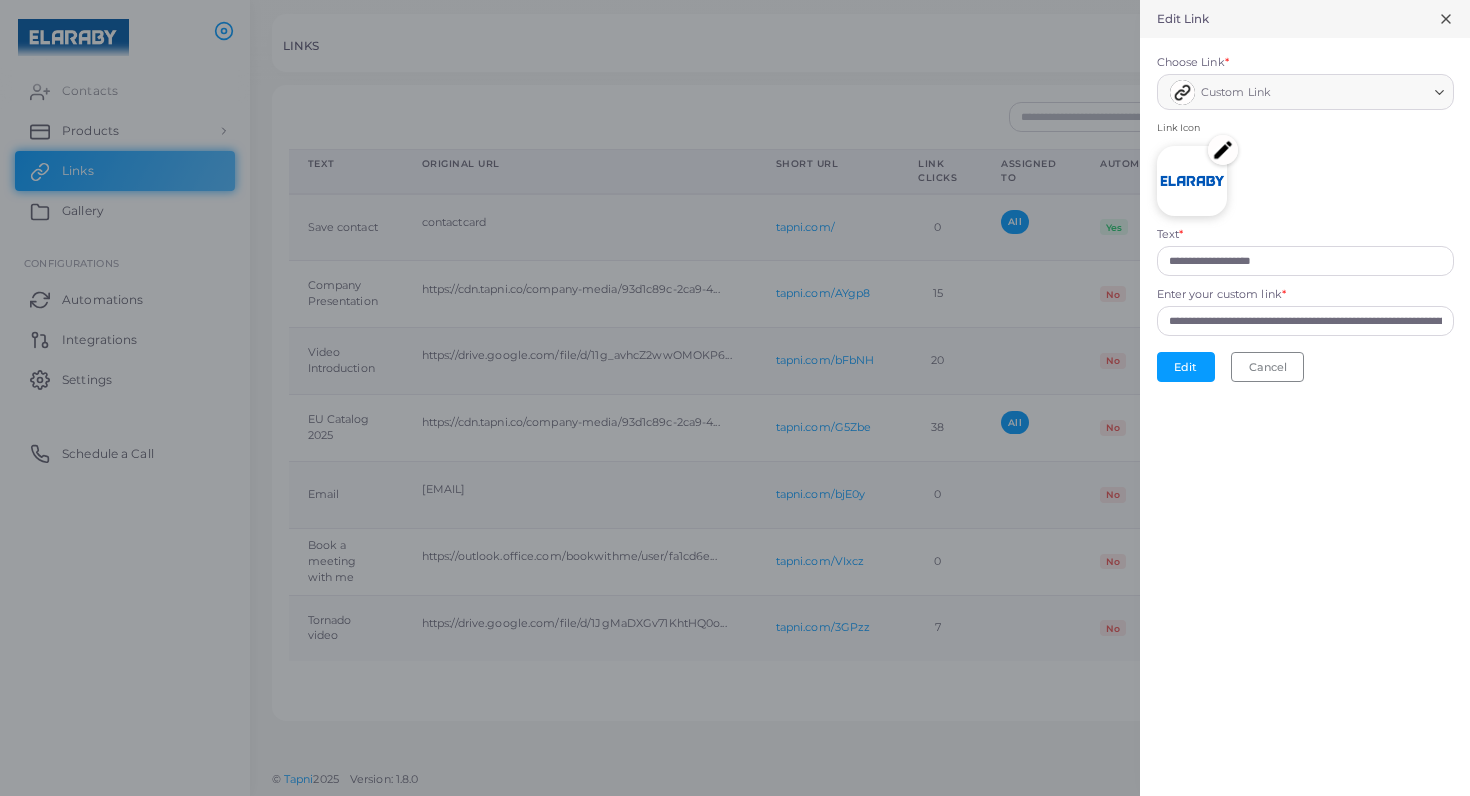 click at bounding box center [1223, 150] 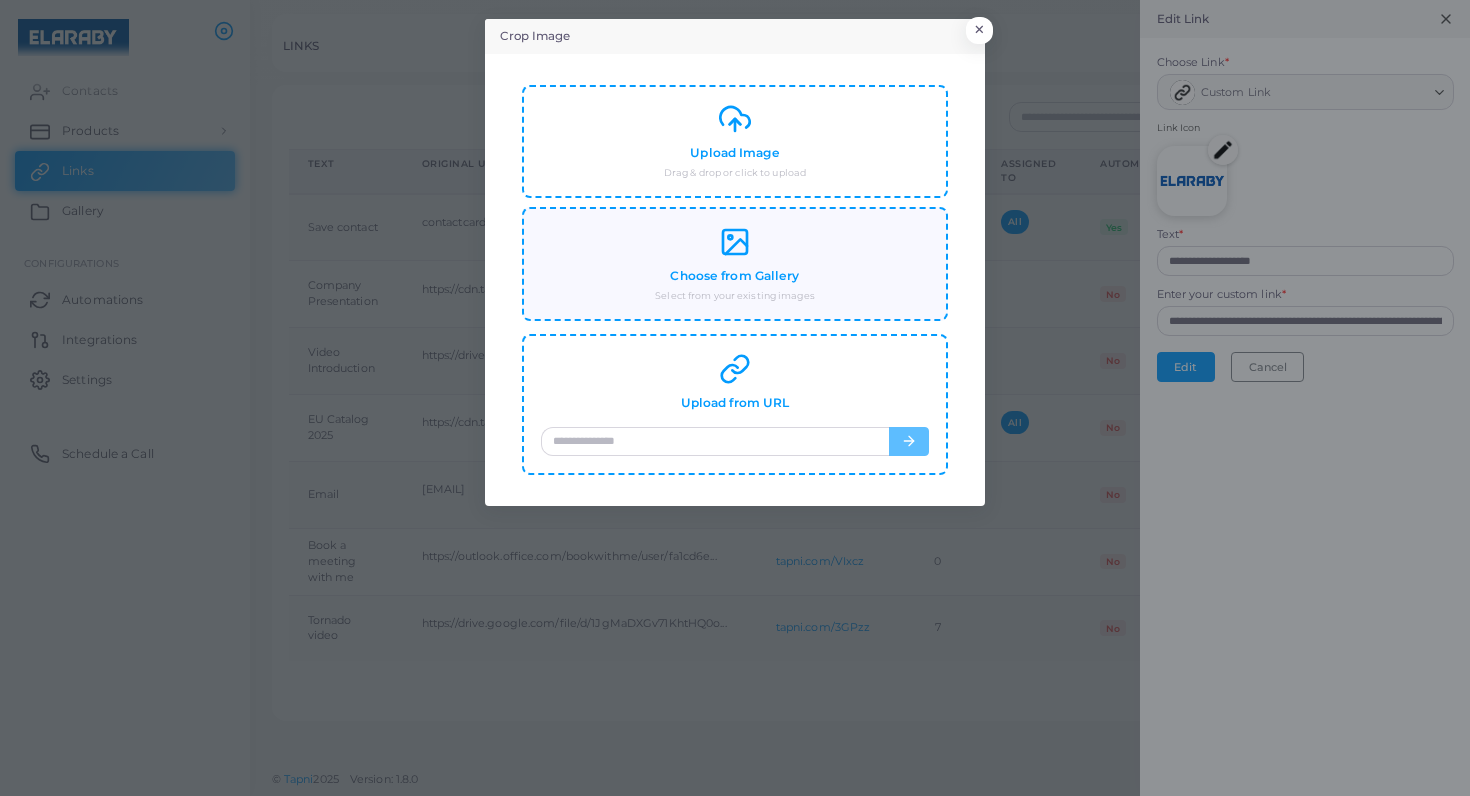 click on "Choose from Gallery Select from your existing images" at bounding box center [735, 141] 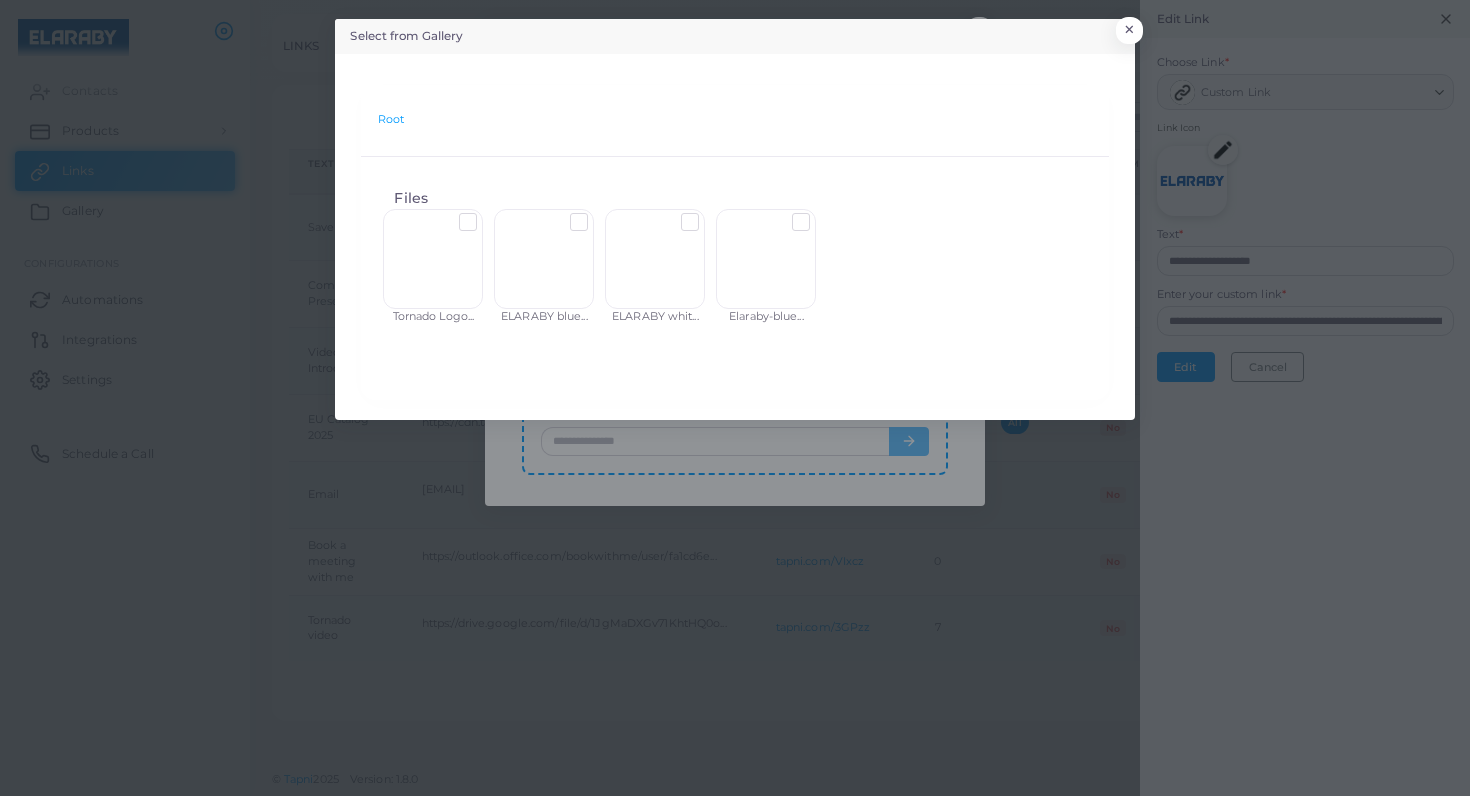 click at bounding box center (594, 214) 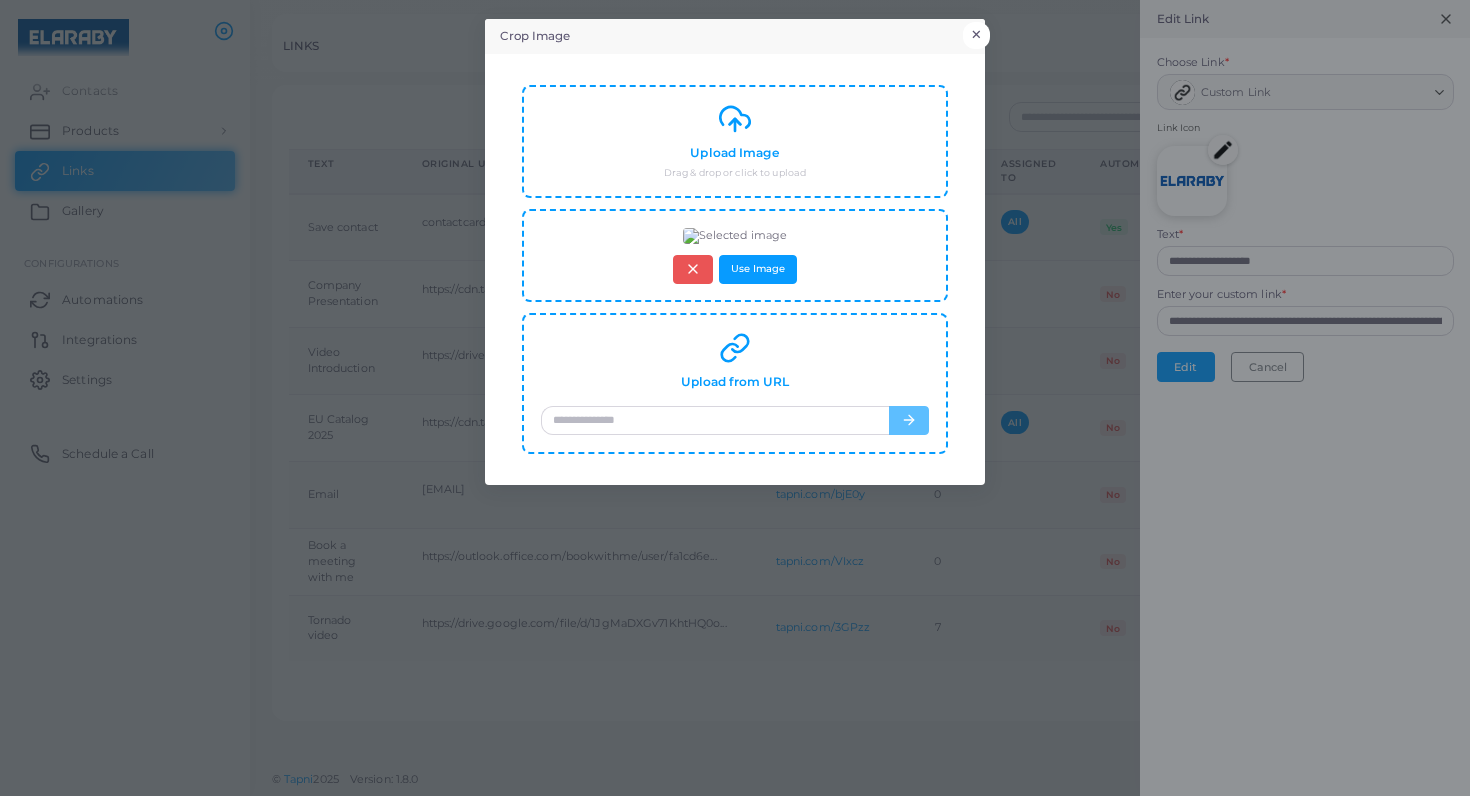 click on "×" at bounding box center [976, 35] 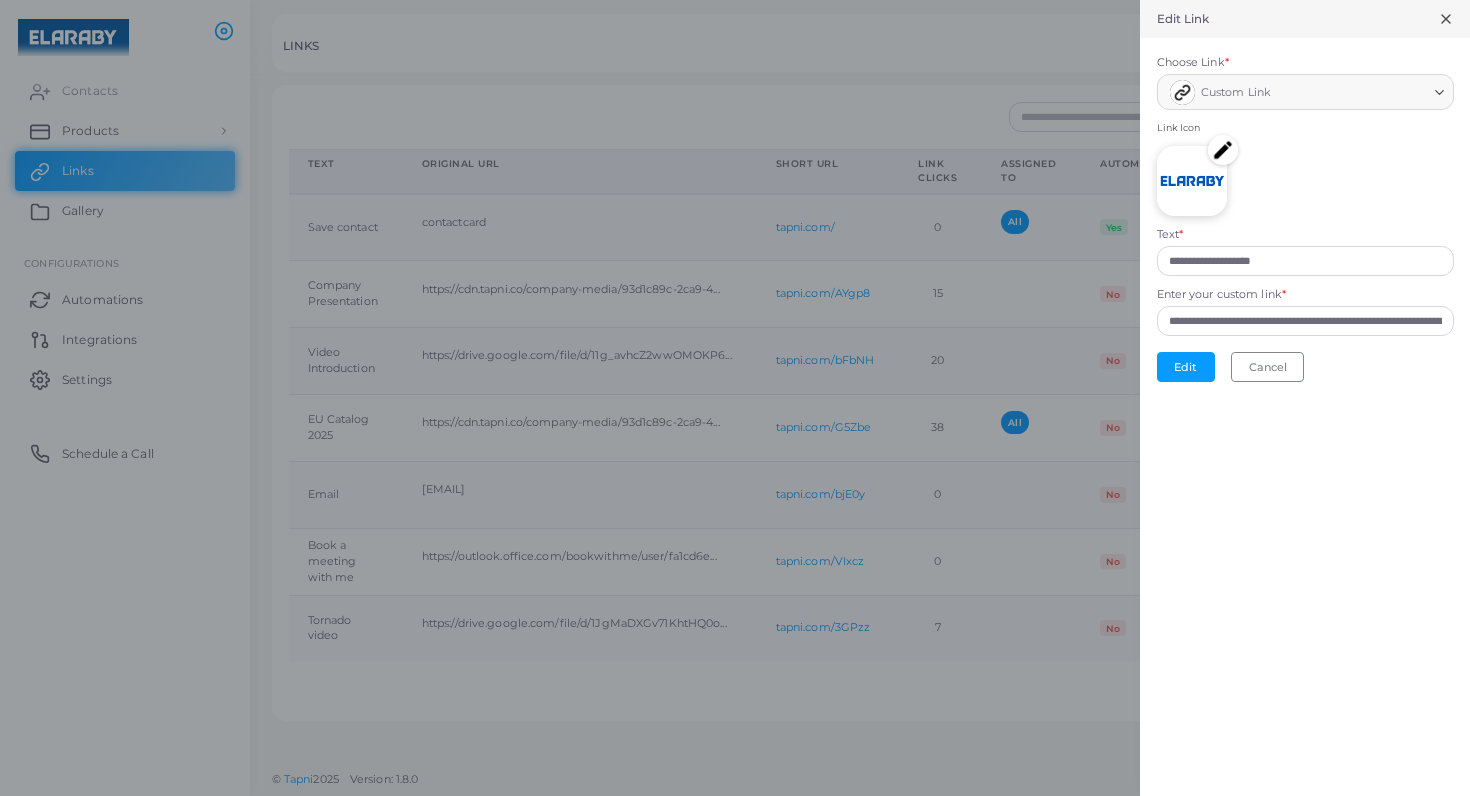 click at bounding box center [1223, 150] 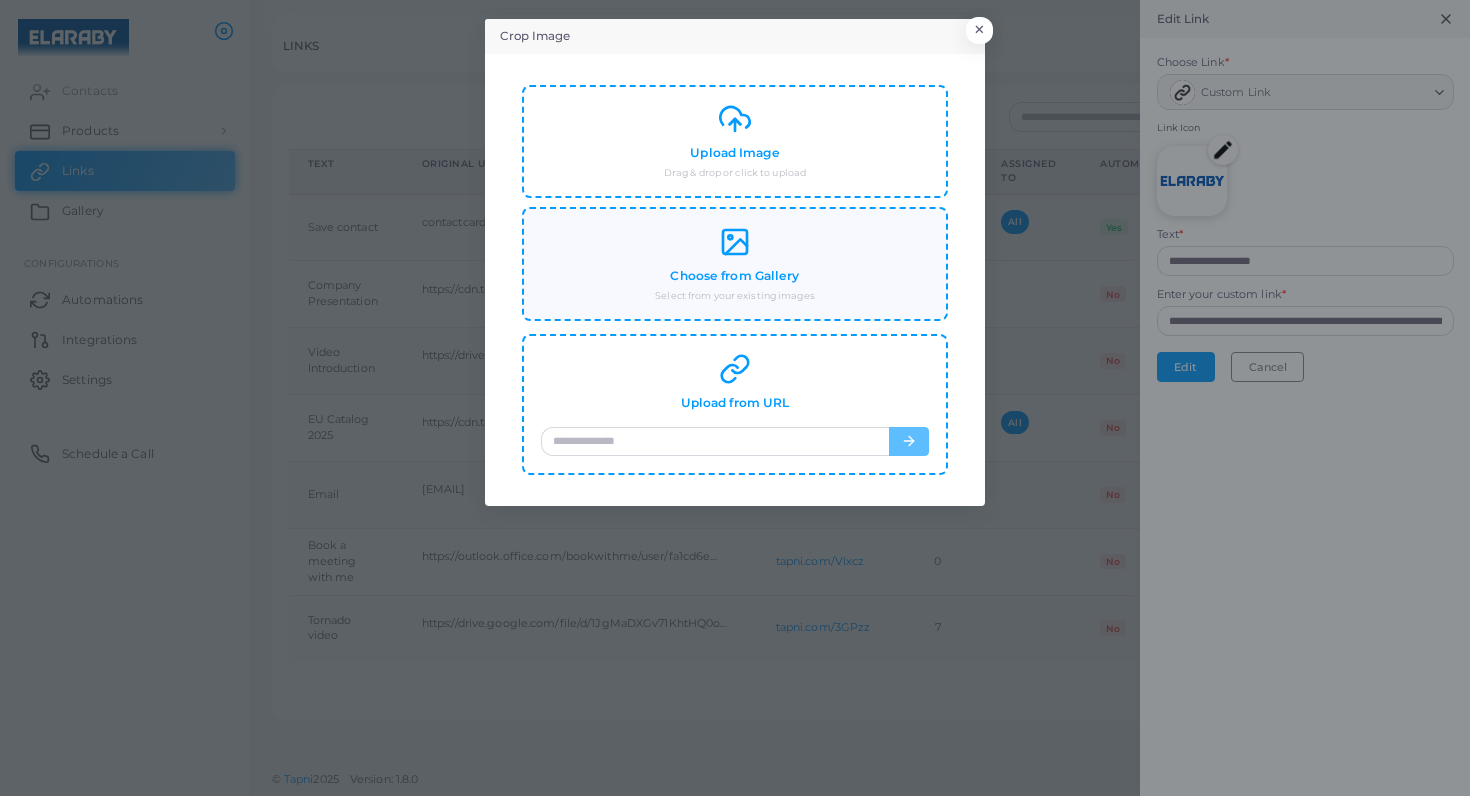 click on "Choose from Gallery Select from your existing images" at bounding box center [734, 264] 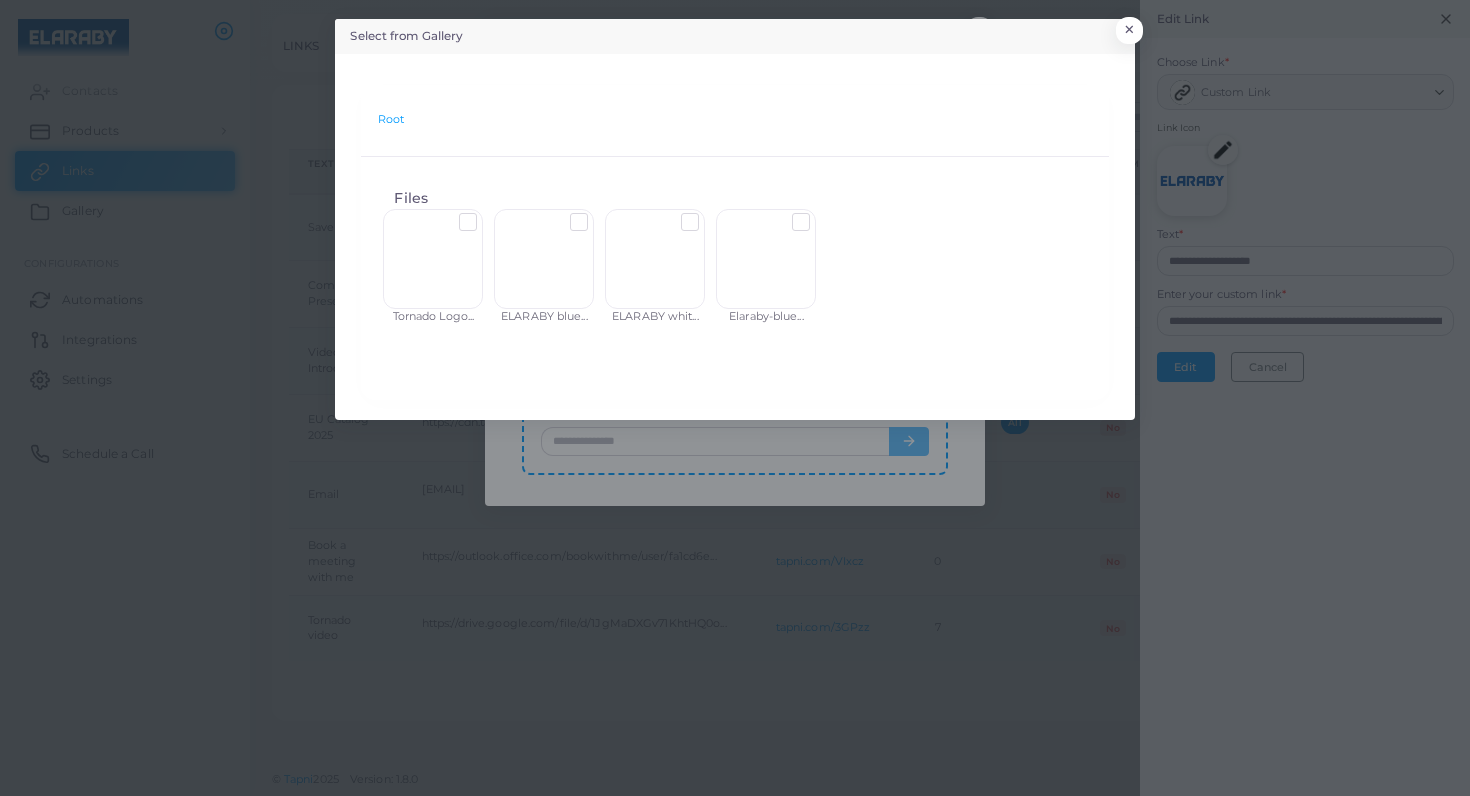 click at bounding box center (594, 214) 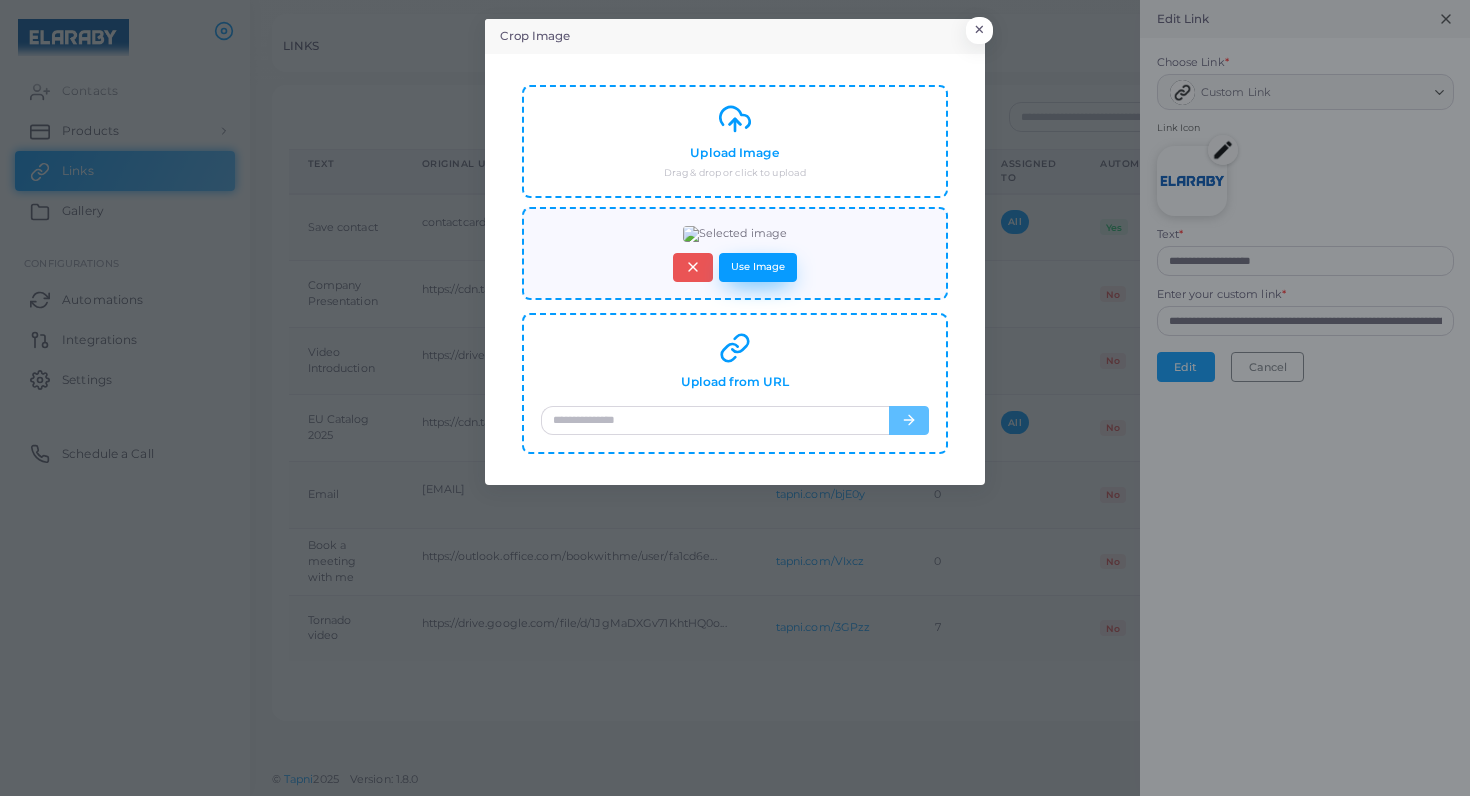 click on "Use Image" at bounding box center [758, 267] 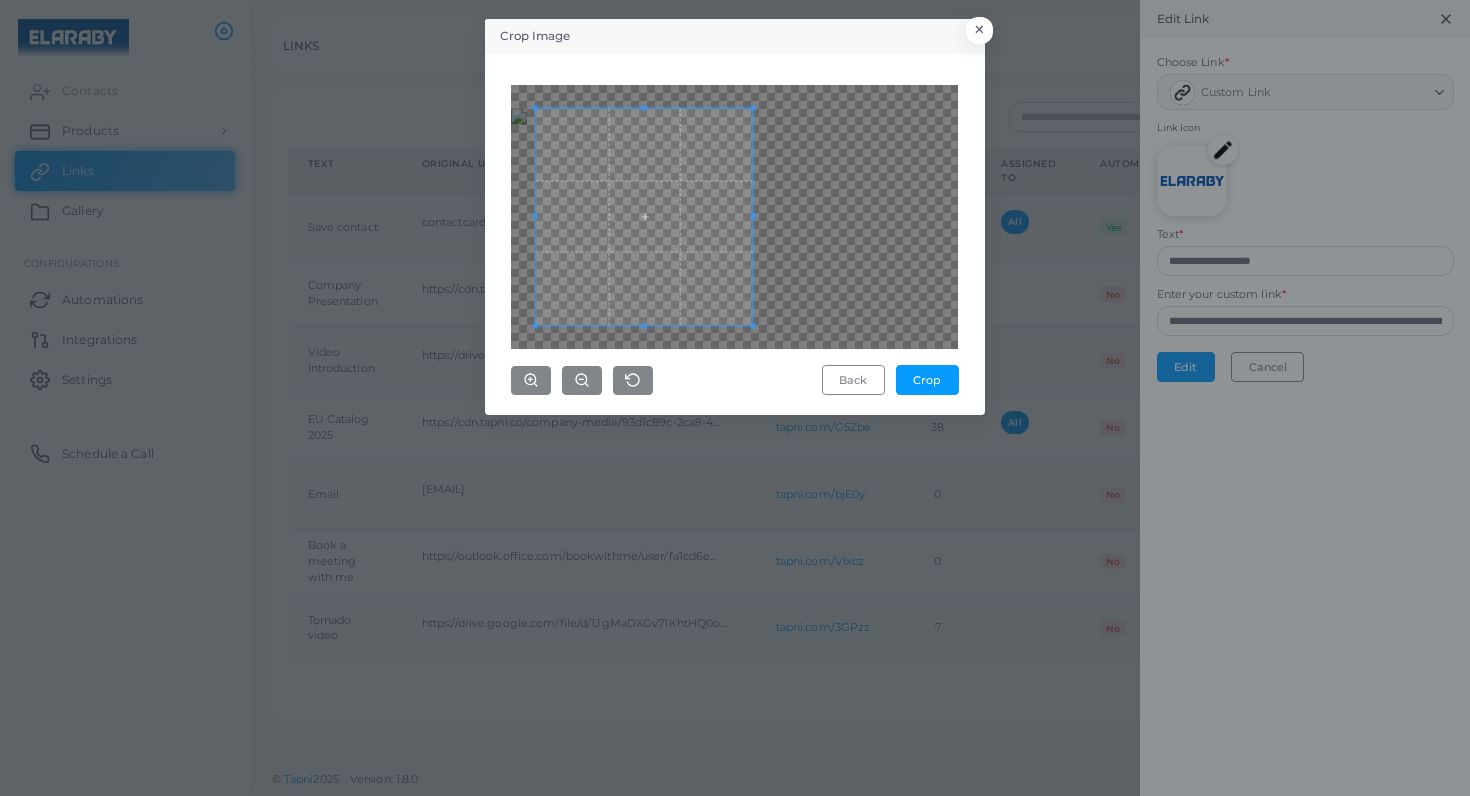 click at bounding box center (644, 216) 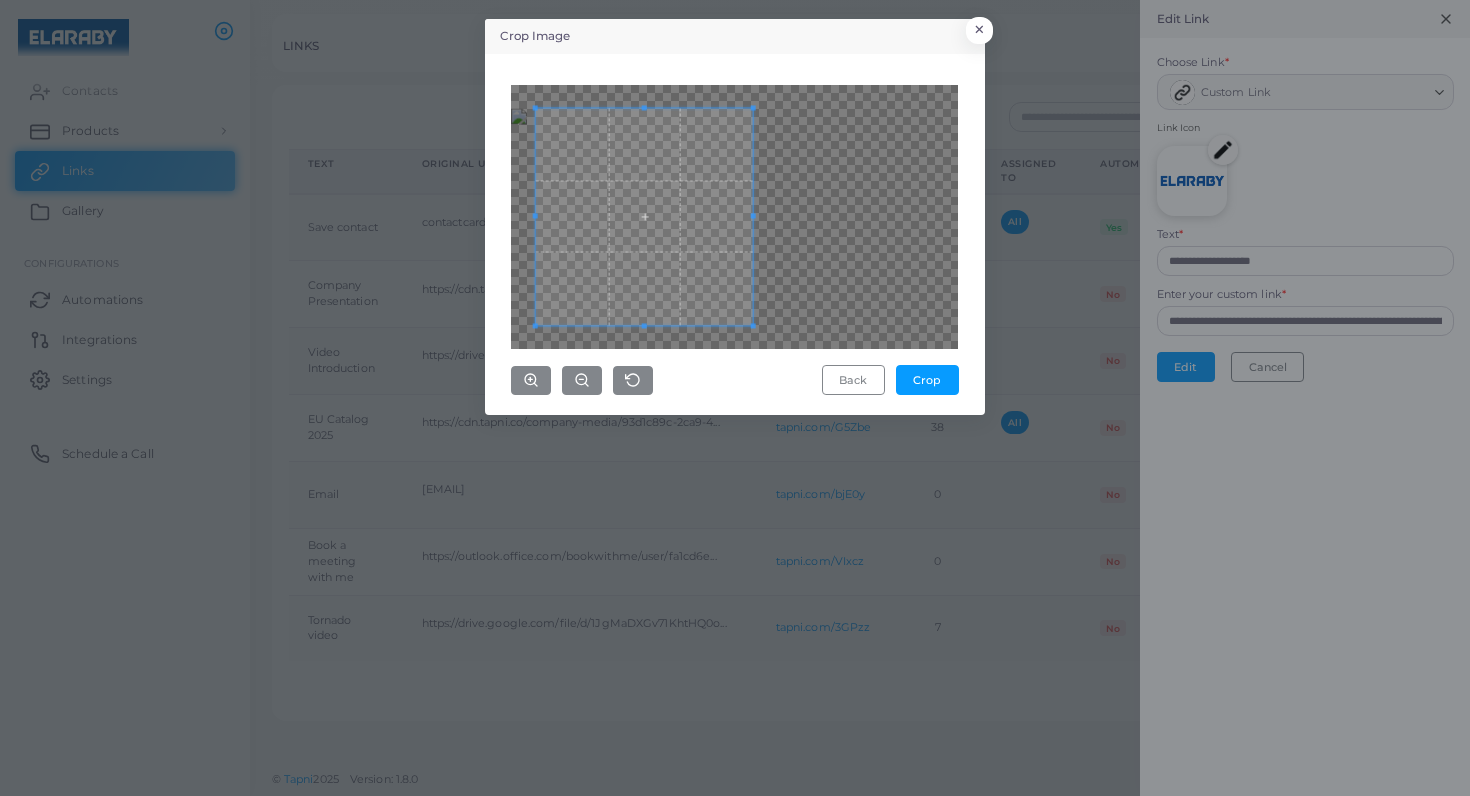 click at bounding box center [734, 217] 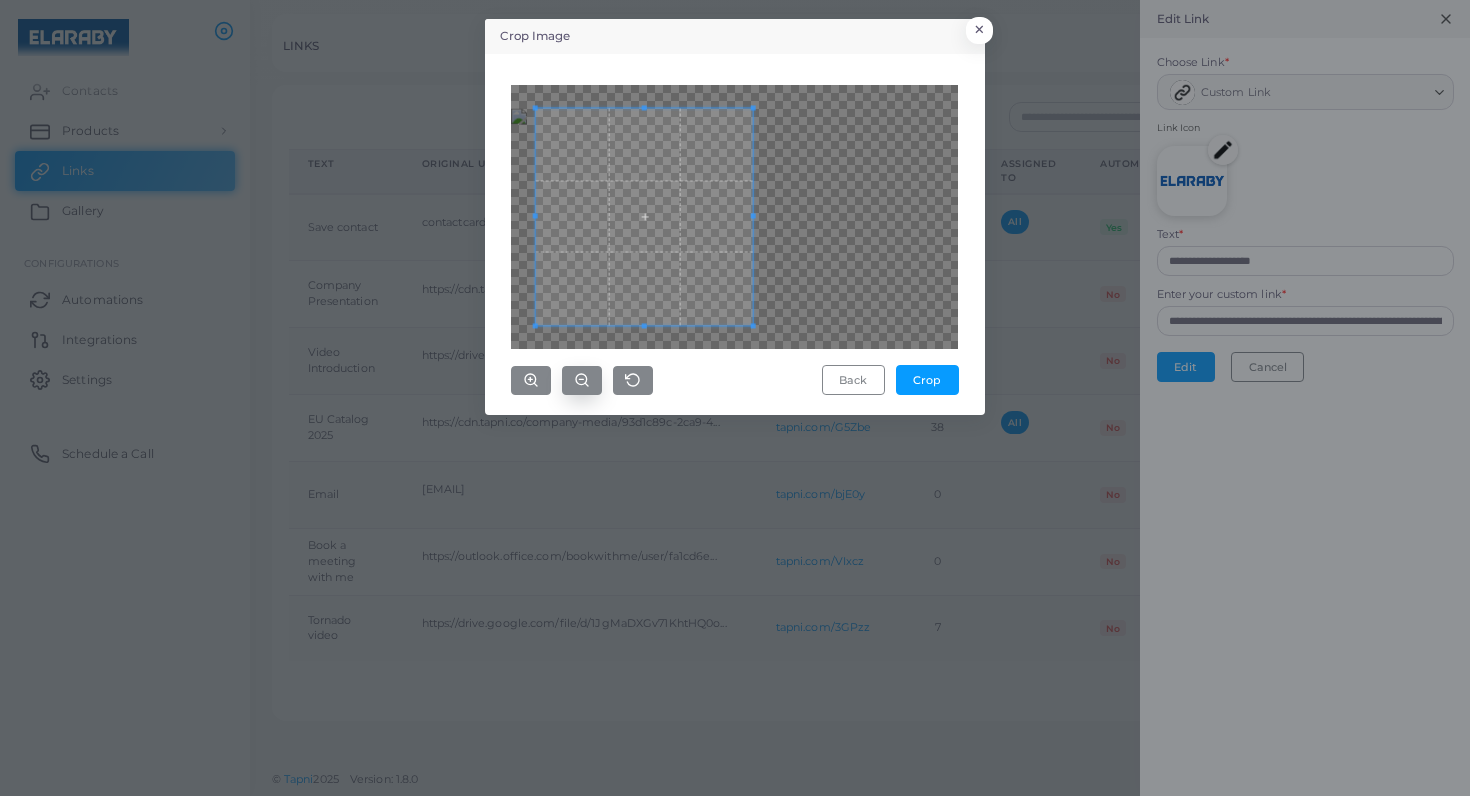 click at bounding box center (581, 379) 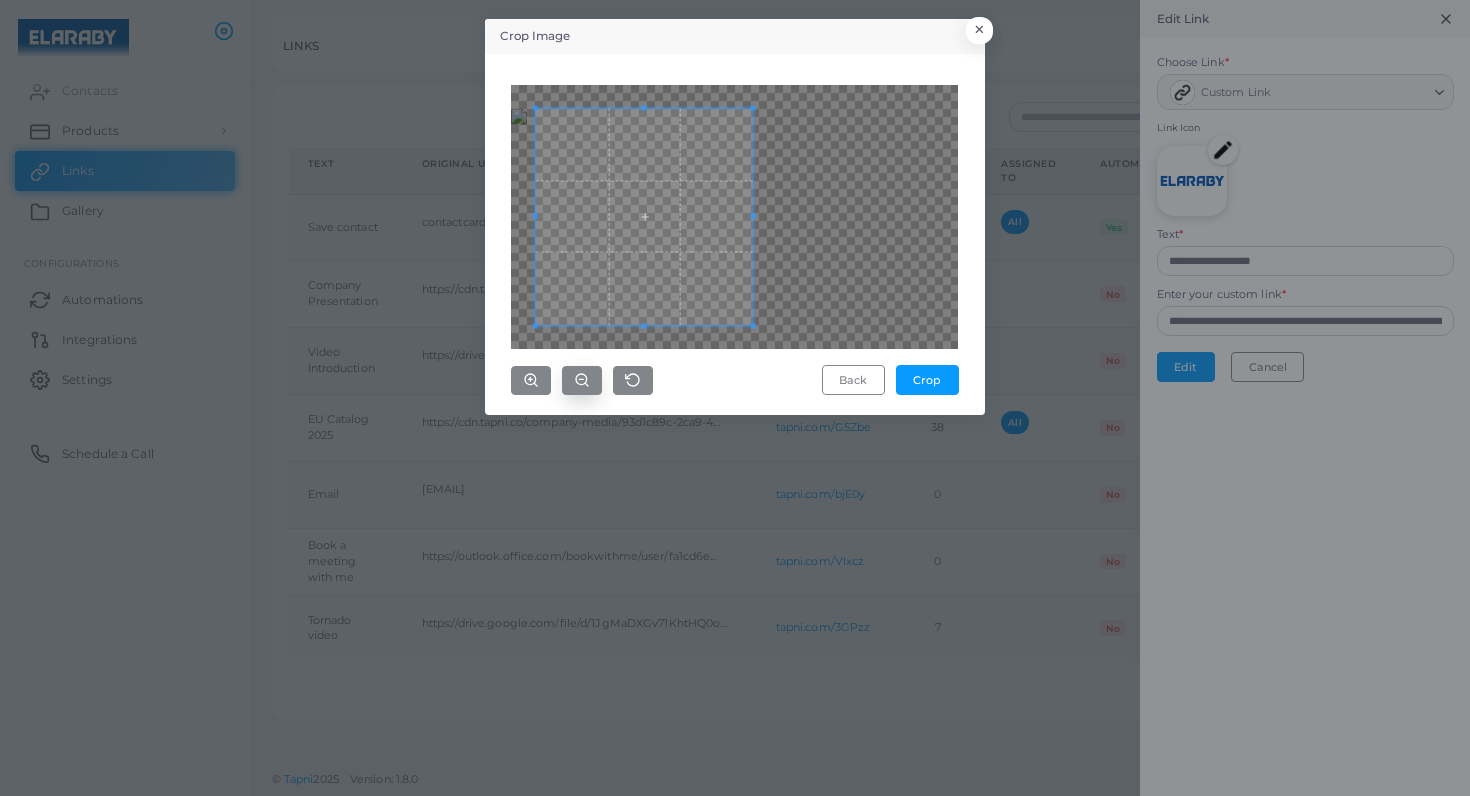 click at bounding box center [581, 379] 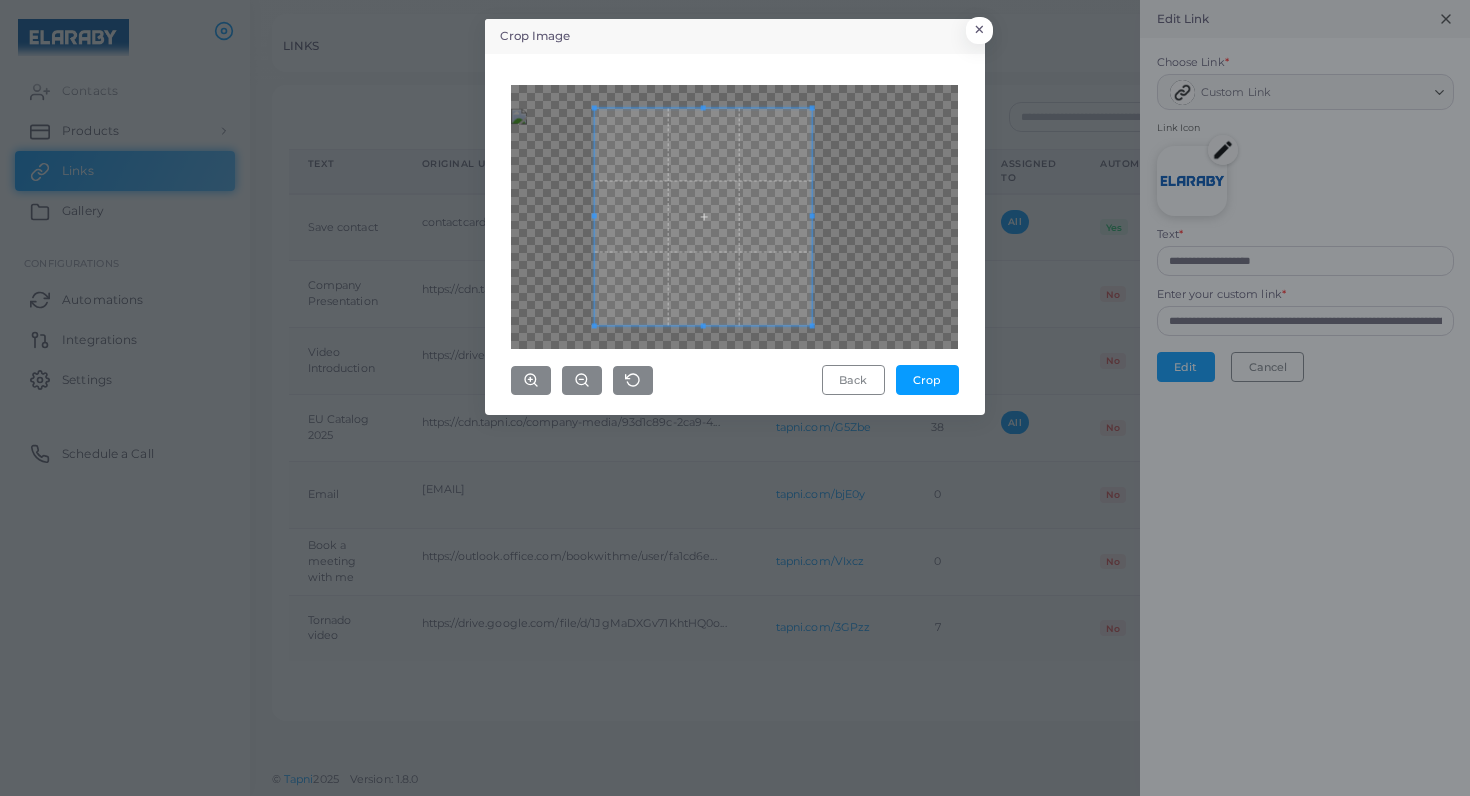 click at bounding box center (703, 216) 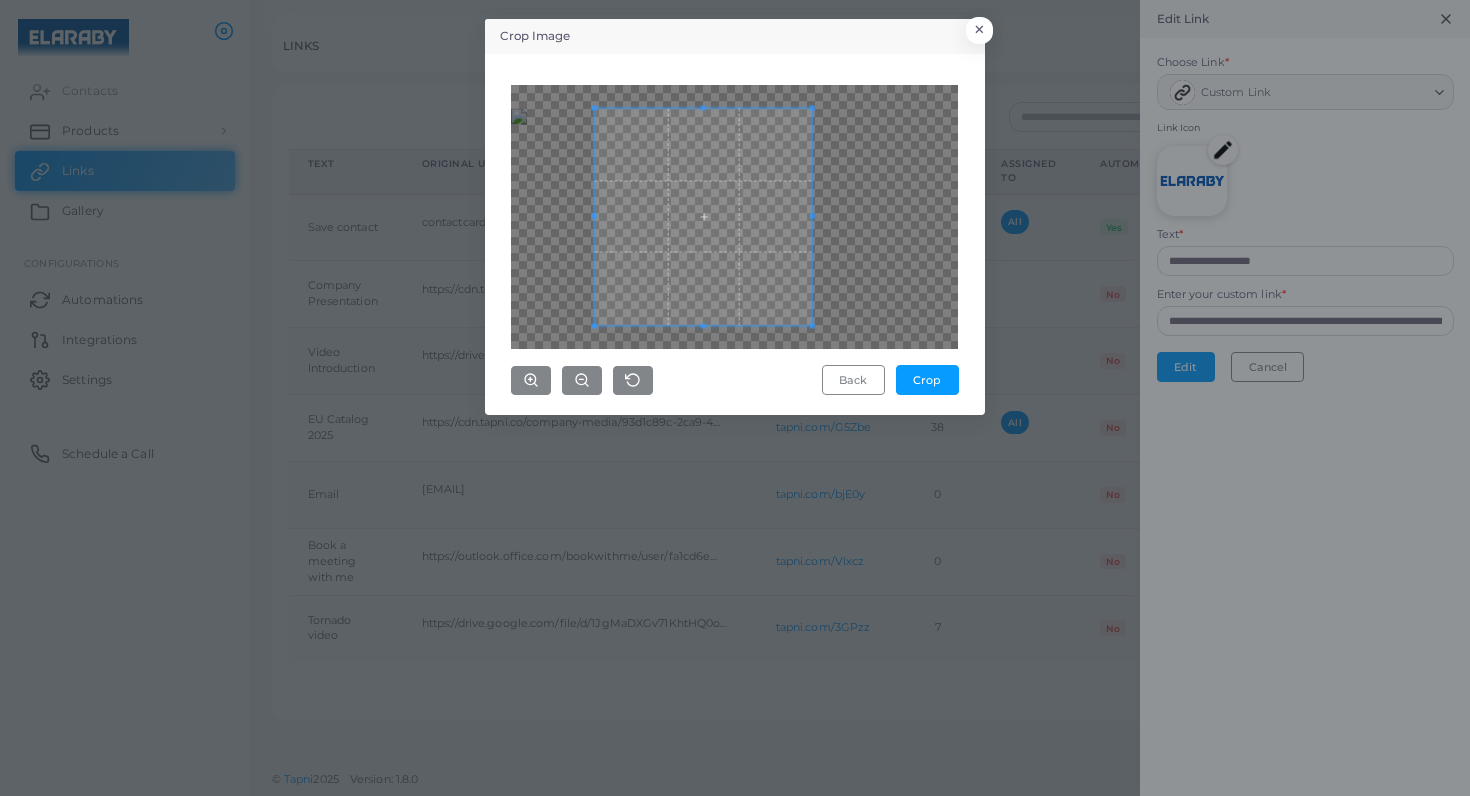 click on "Back   Crop" at bounding box center [735, 234] 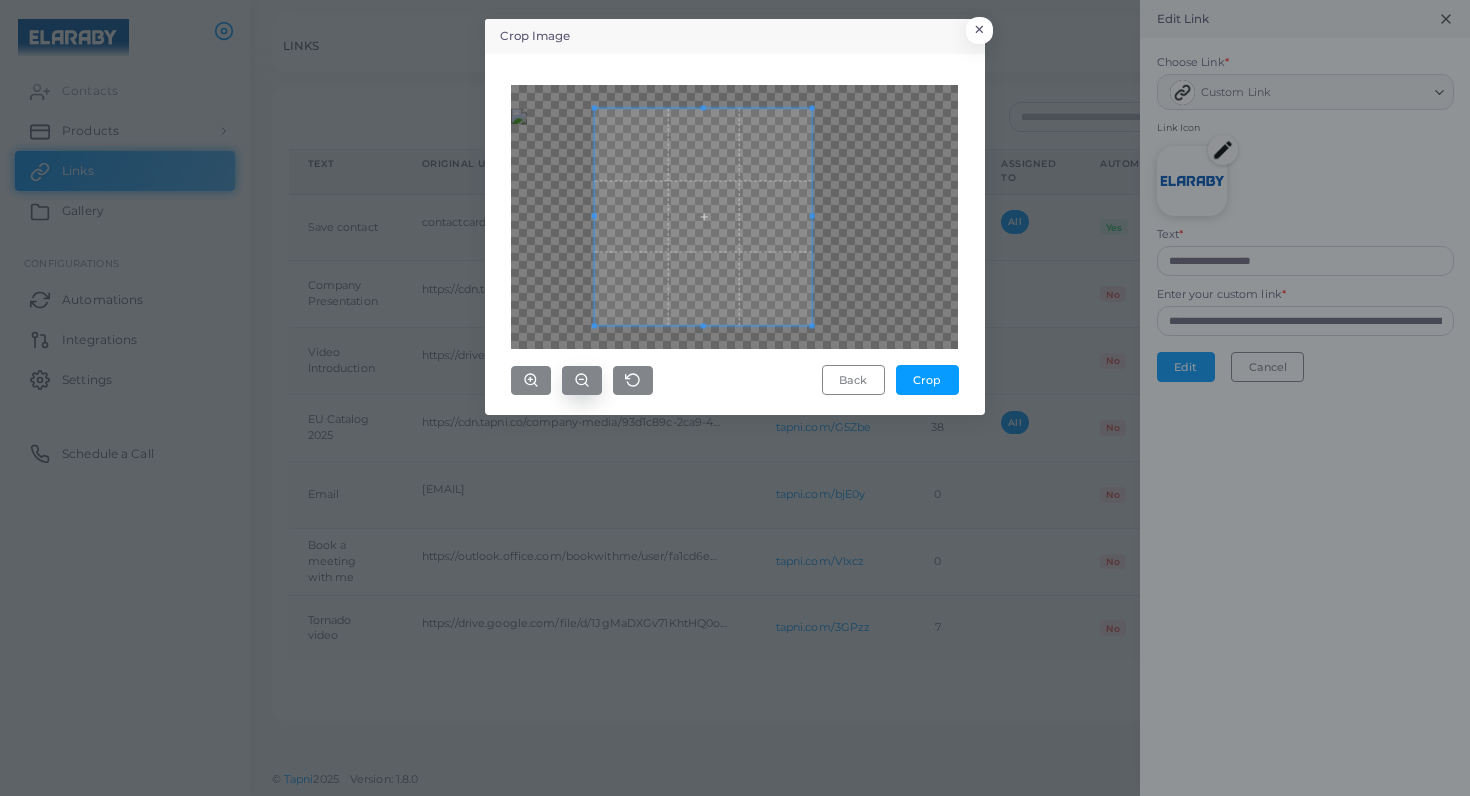 click at bounding box center (581, 379) 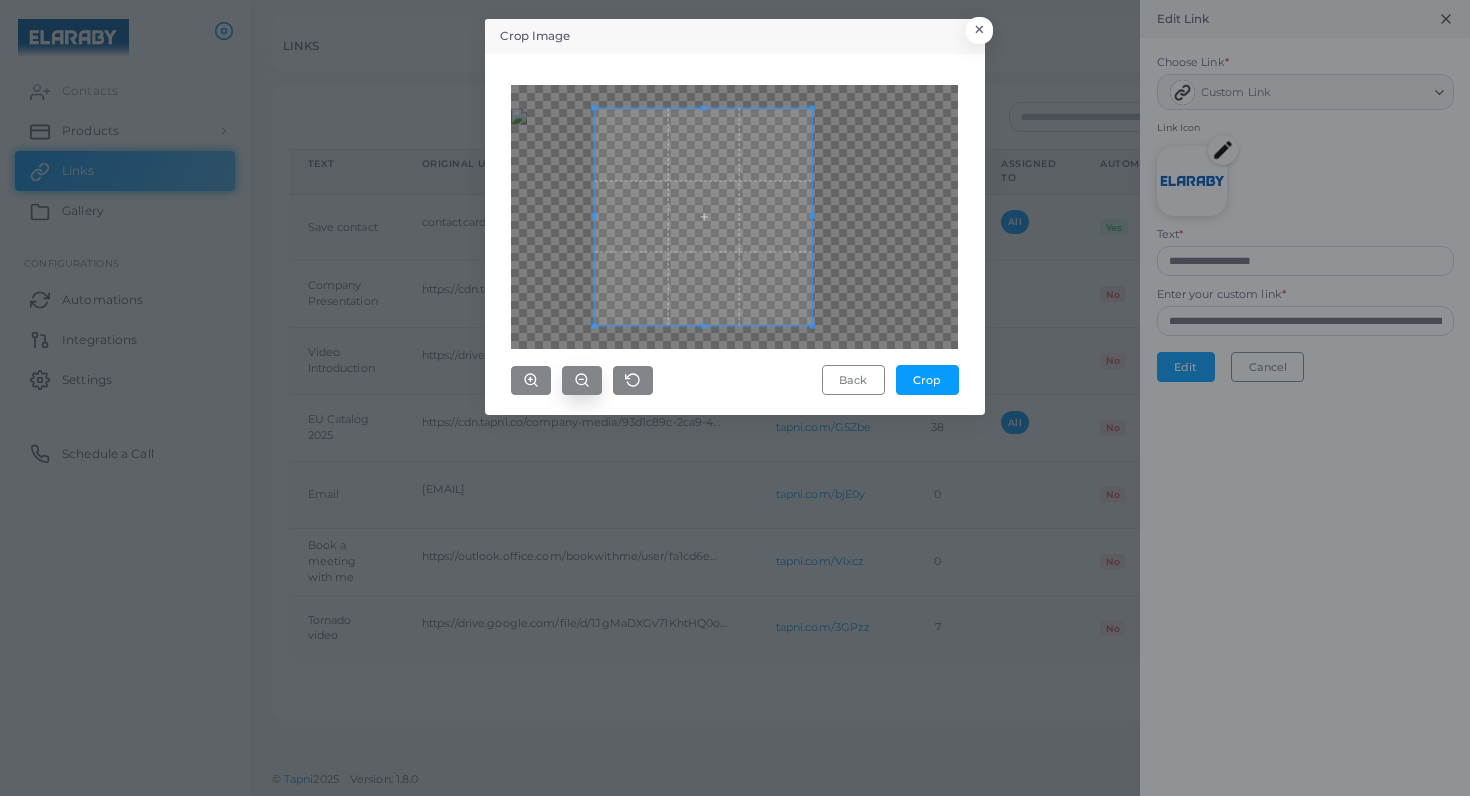 click at bounding box center (581, 379) 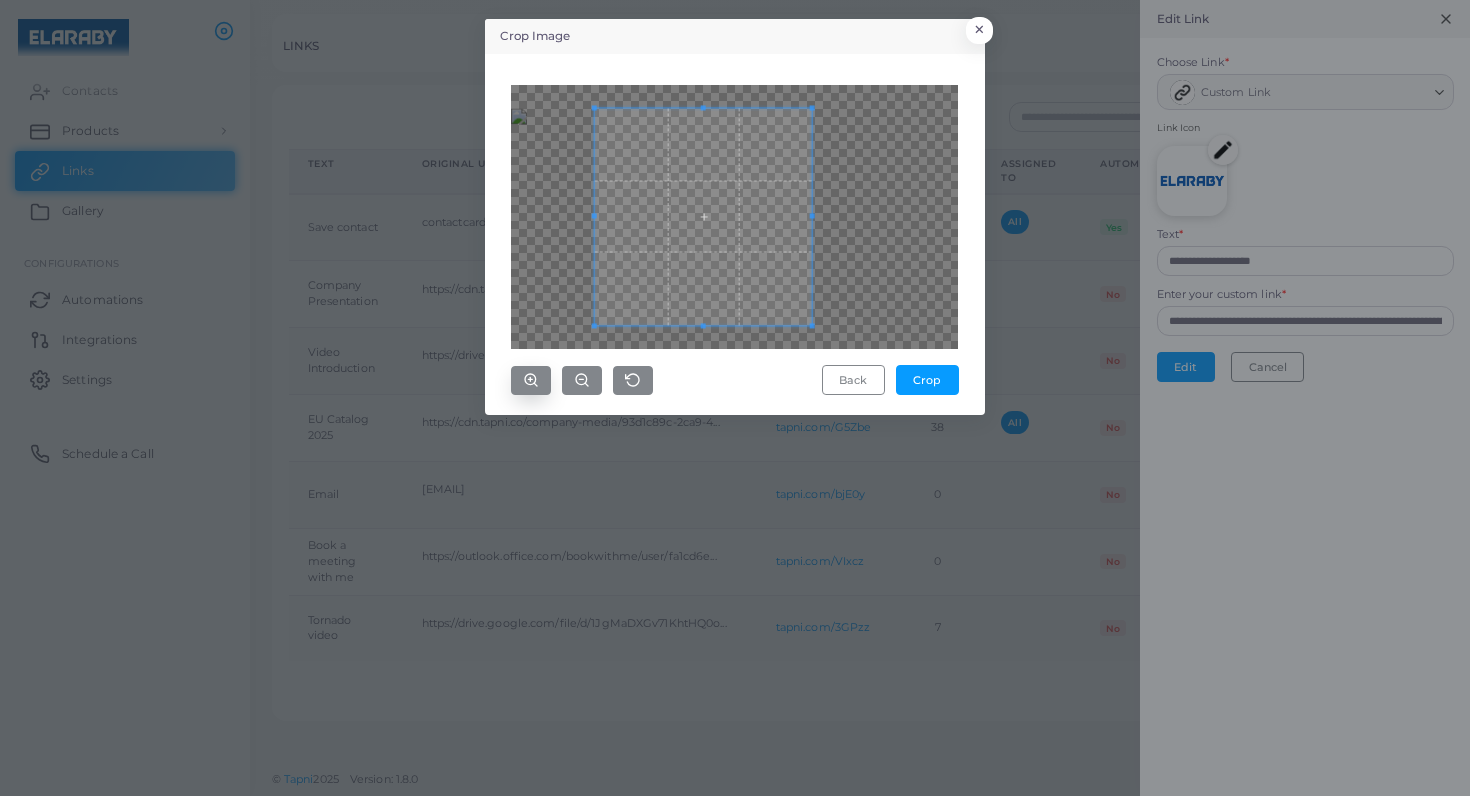 click at bounding box center (531, 380) 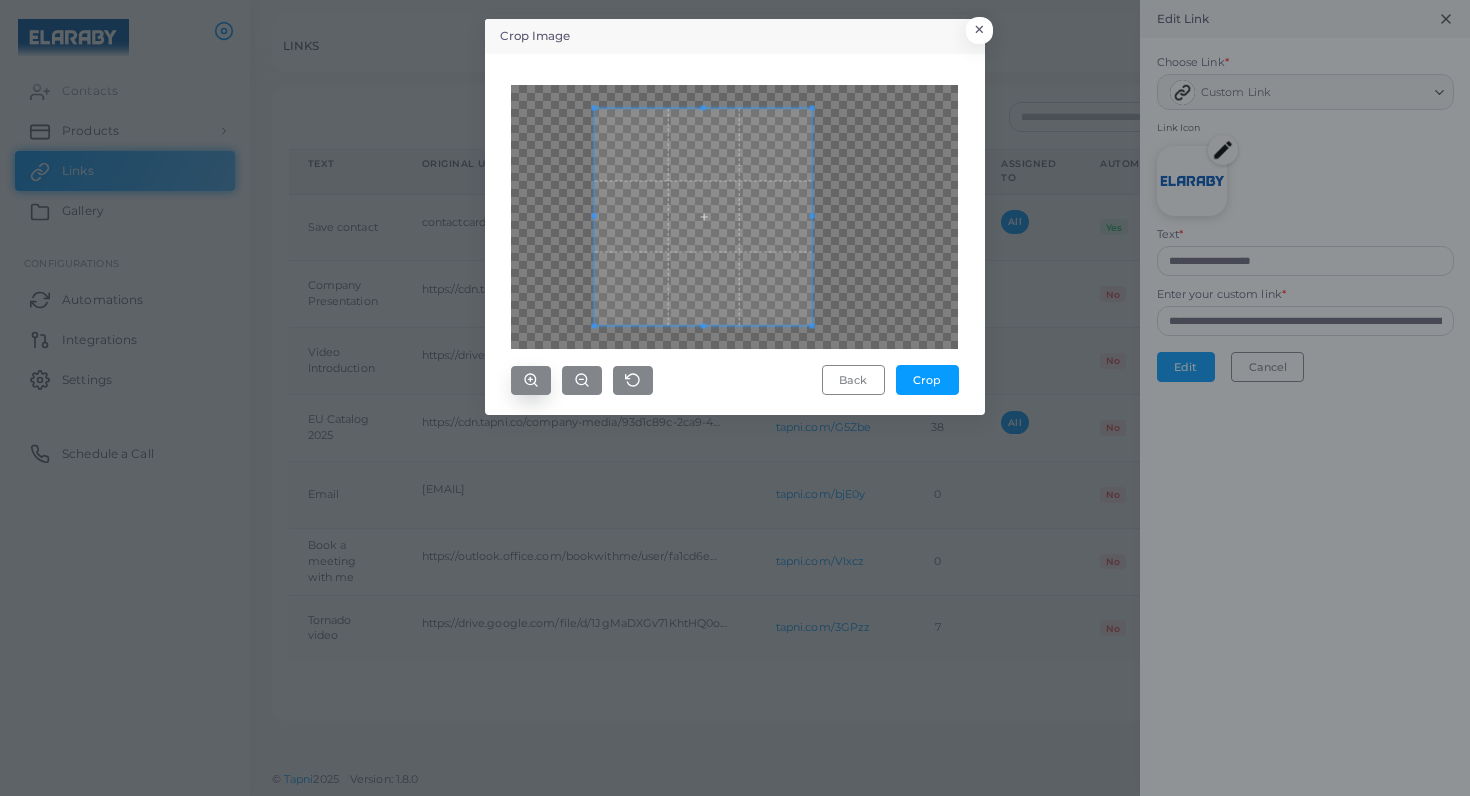 click at bounding box center (531, 380) 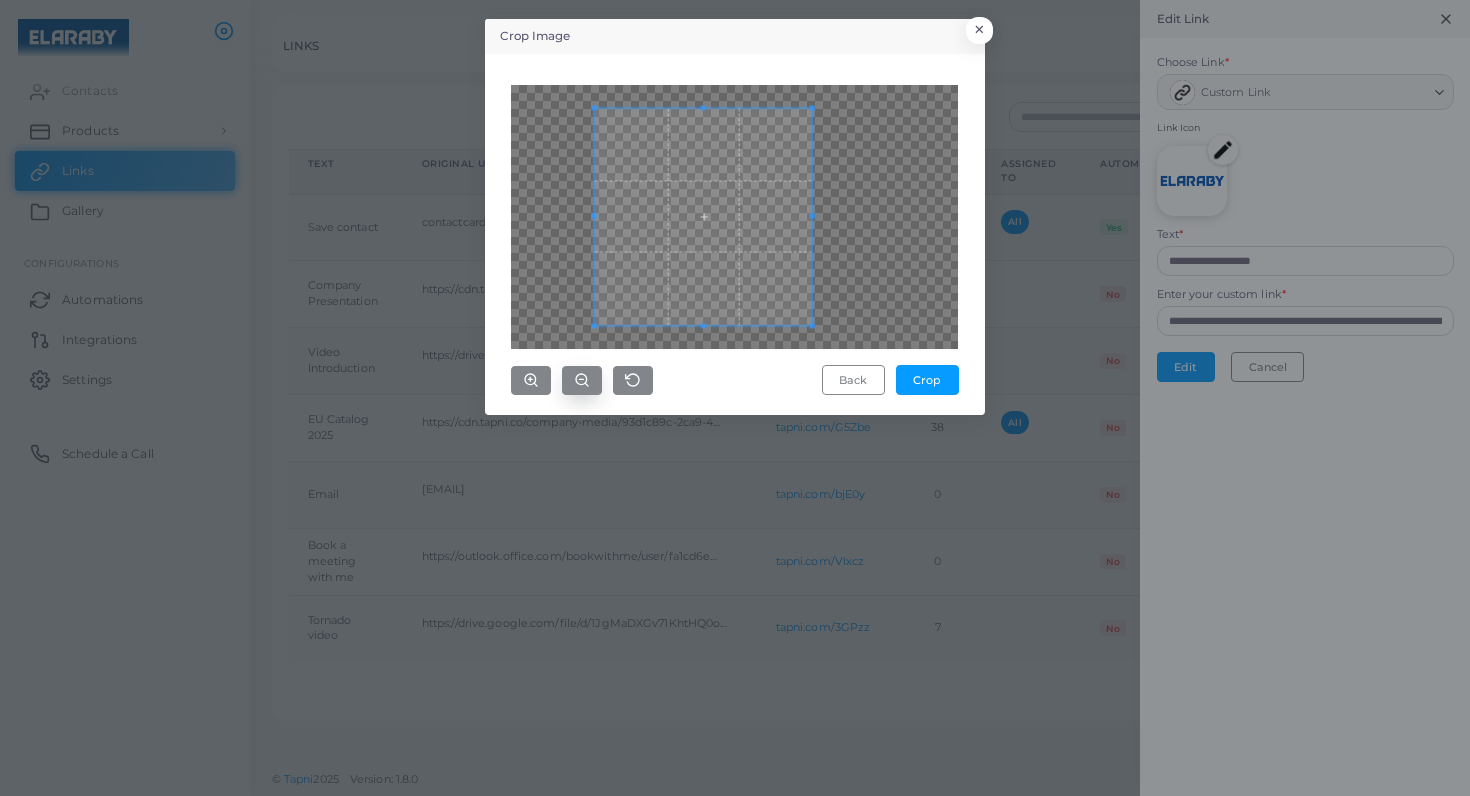 click at bounding box center [582, 380] 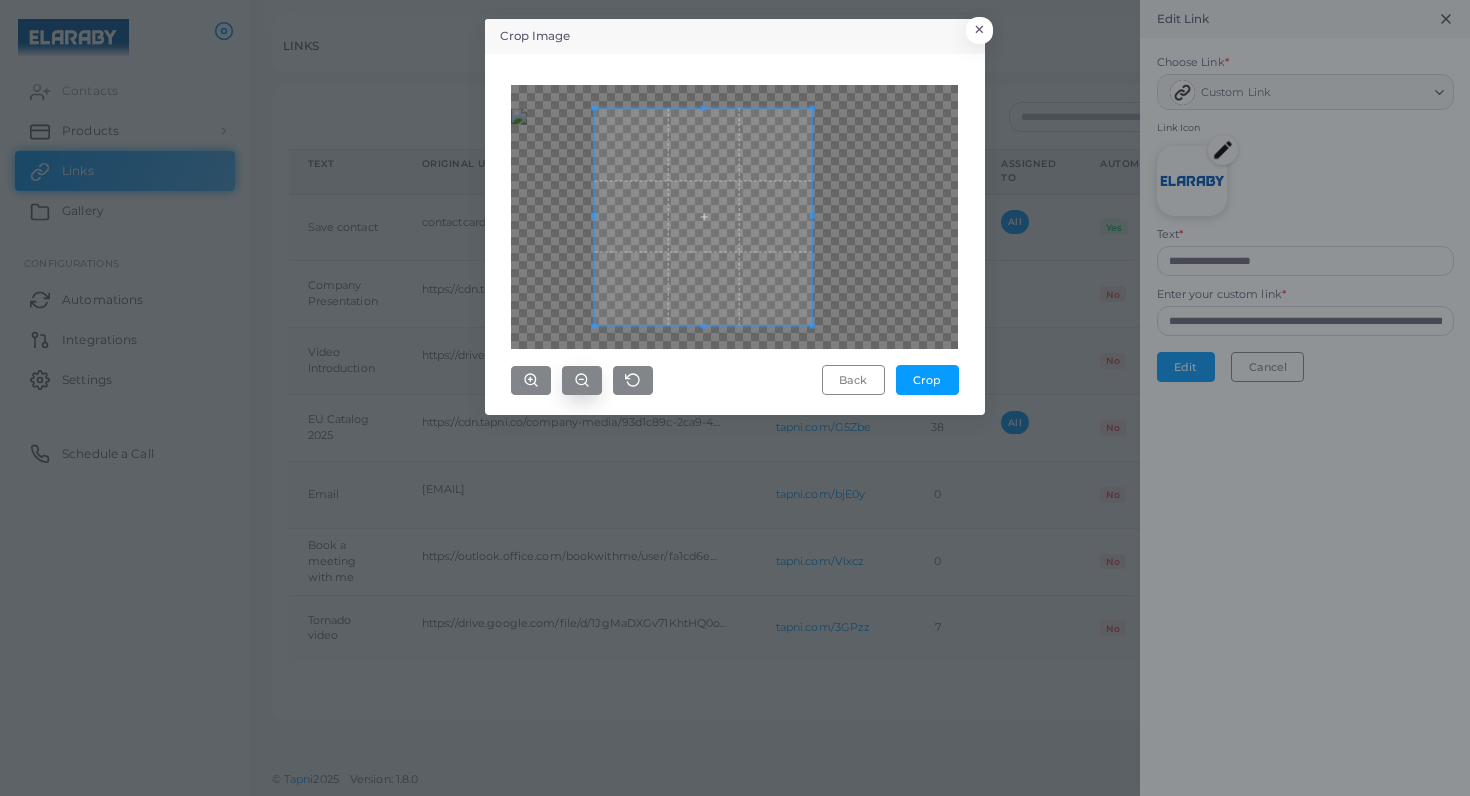 click at bounding box center [582, 380] 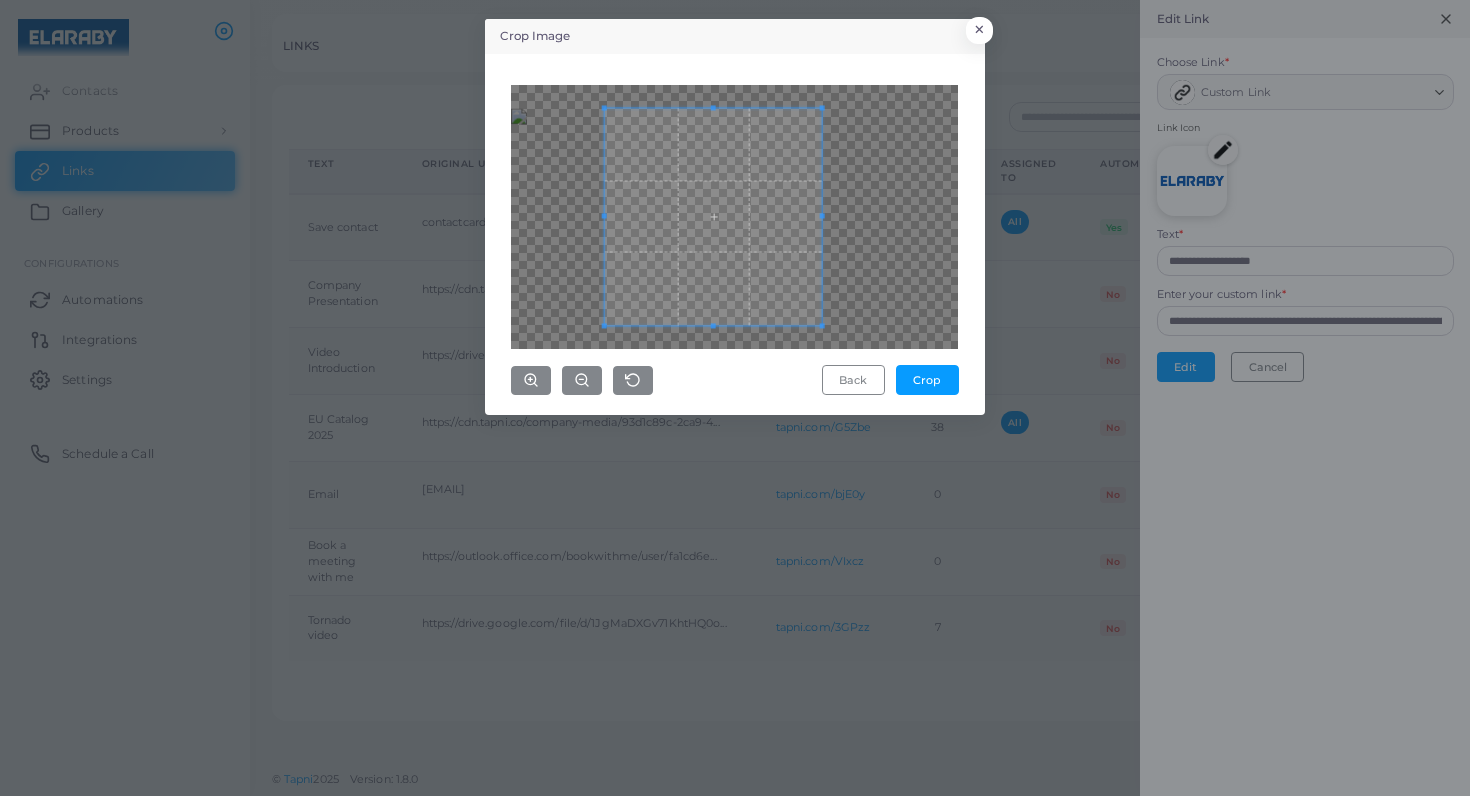 click at bounding box center (713, 216) 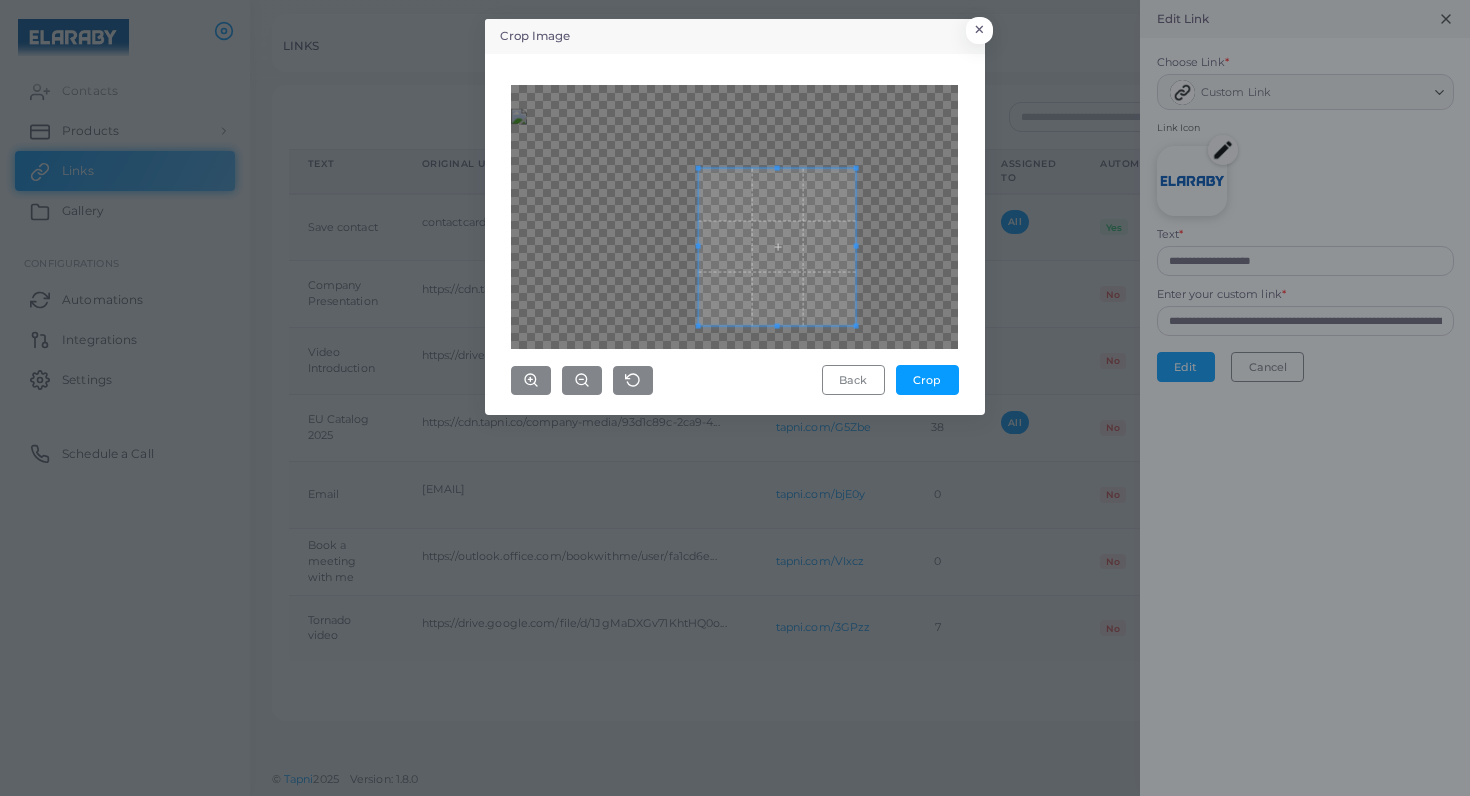 click at bounding box center (734, 217) 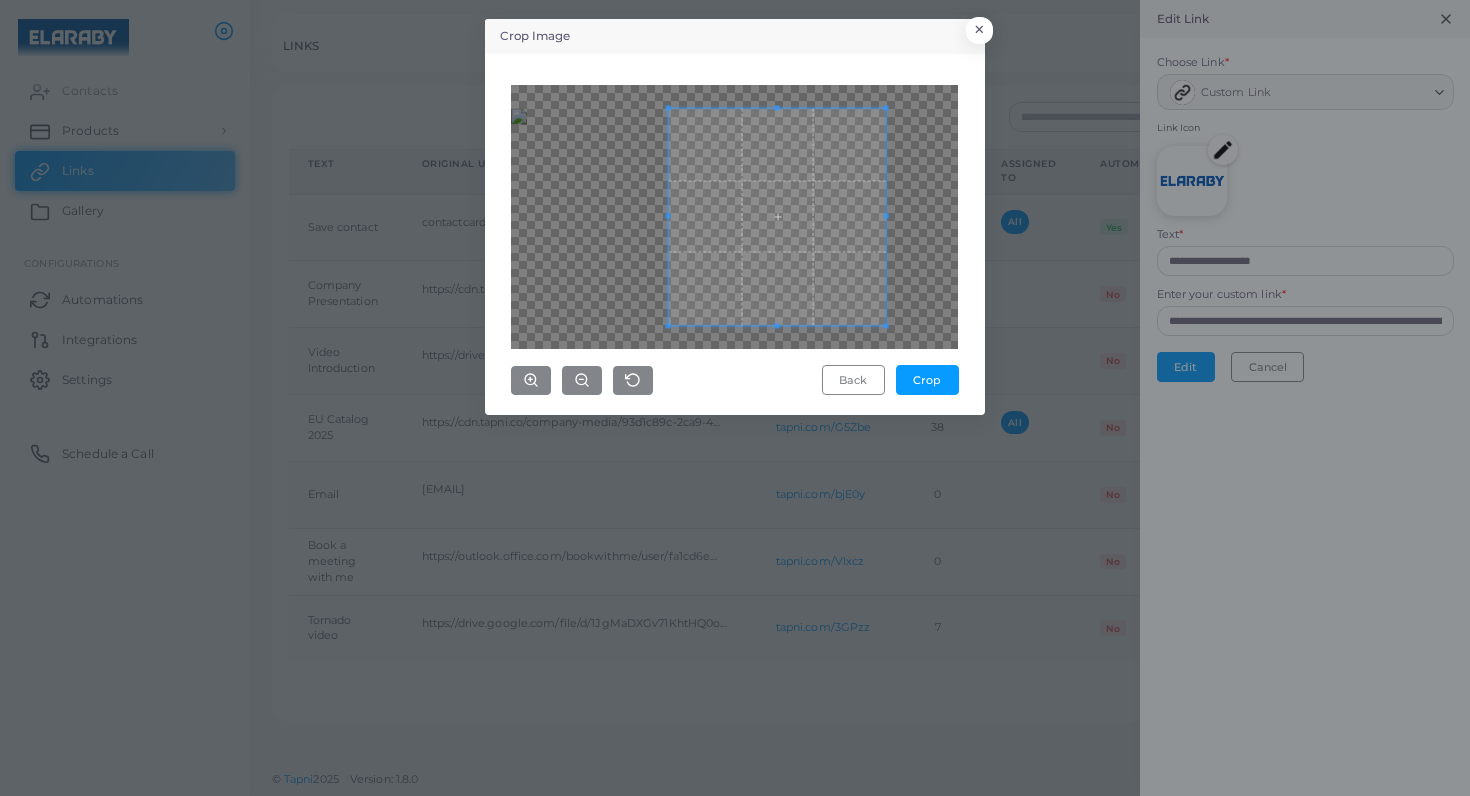 click on "Crop Image ×  Back   Crop" at bounding box center (735, 217) 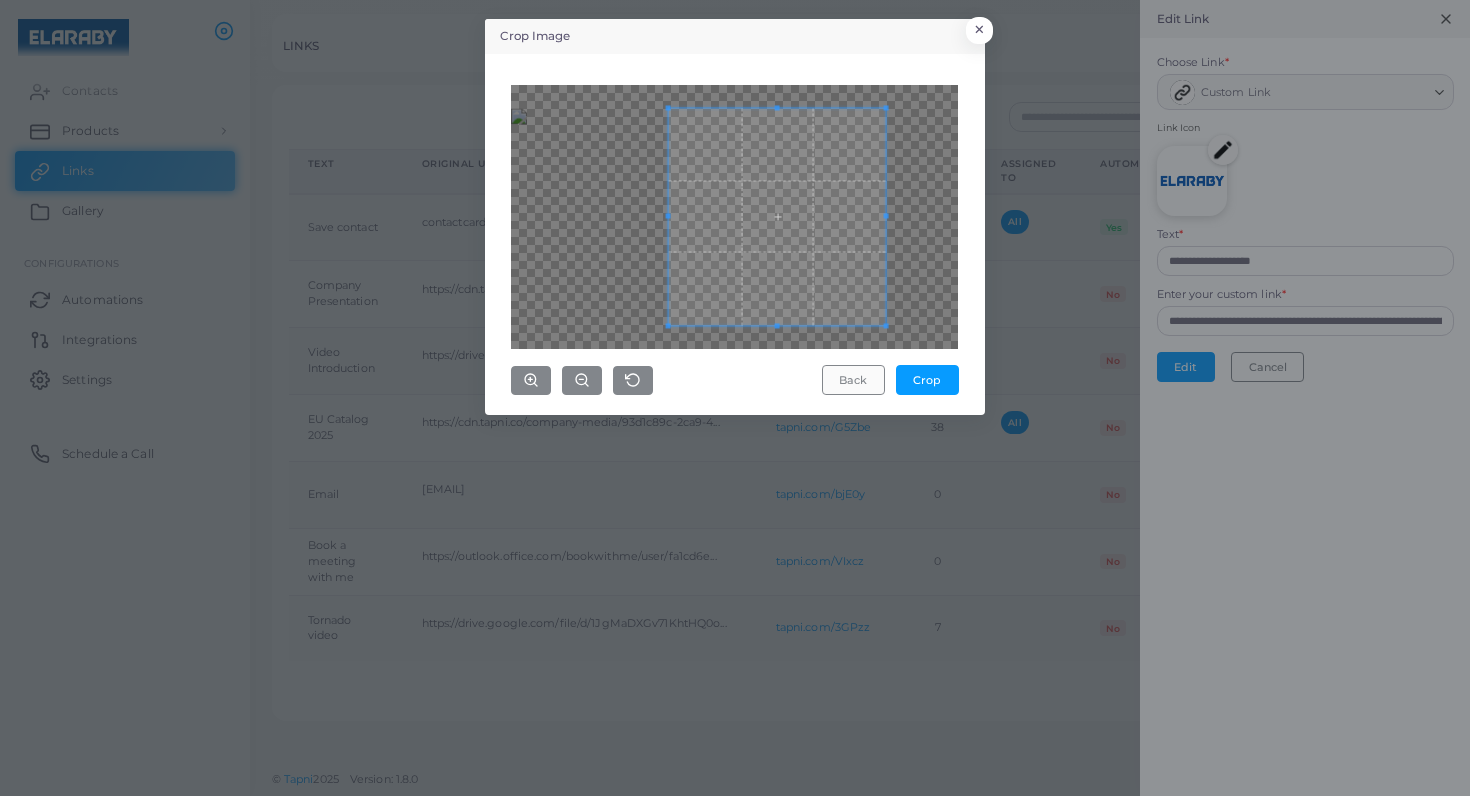 click on "Back" at bounding box center [853, 380] 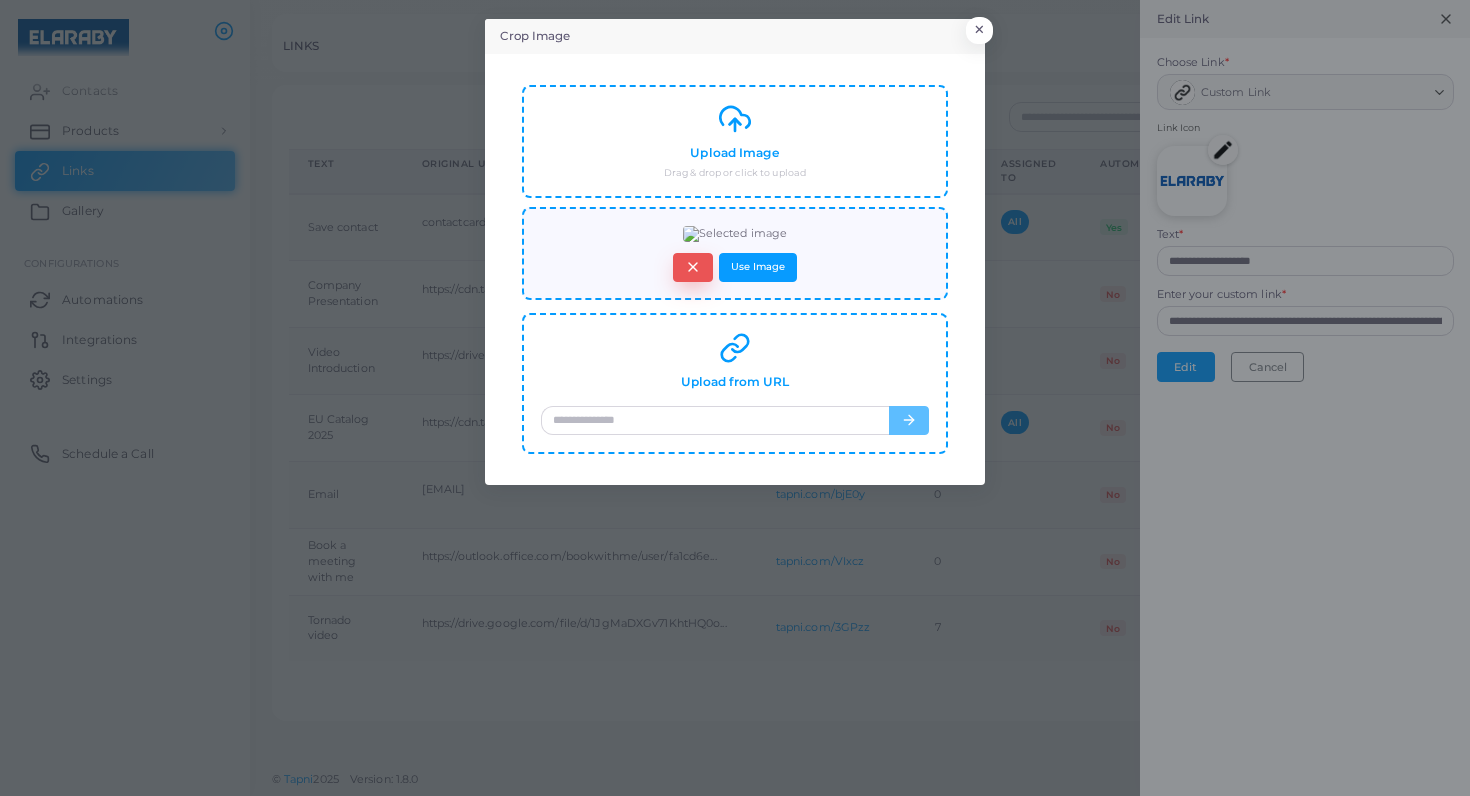 click at bounding box center (693, 267) 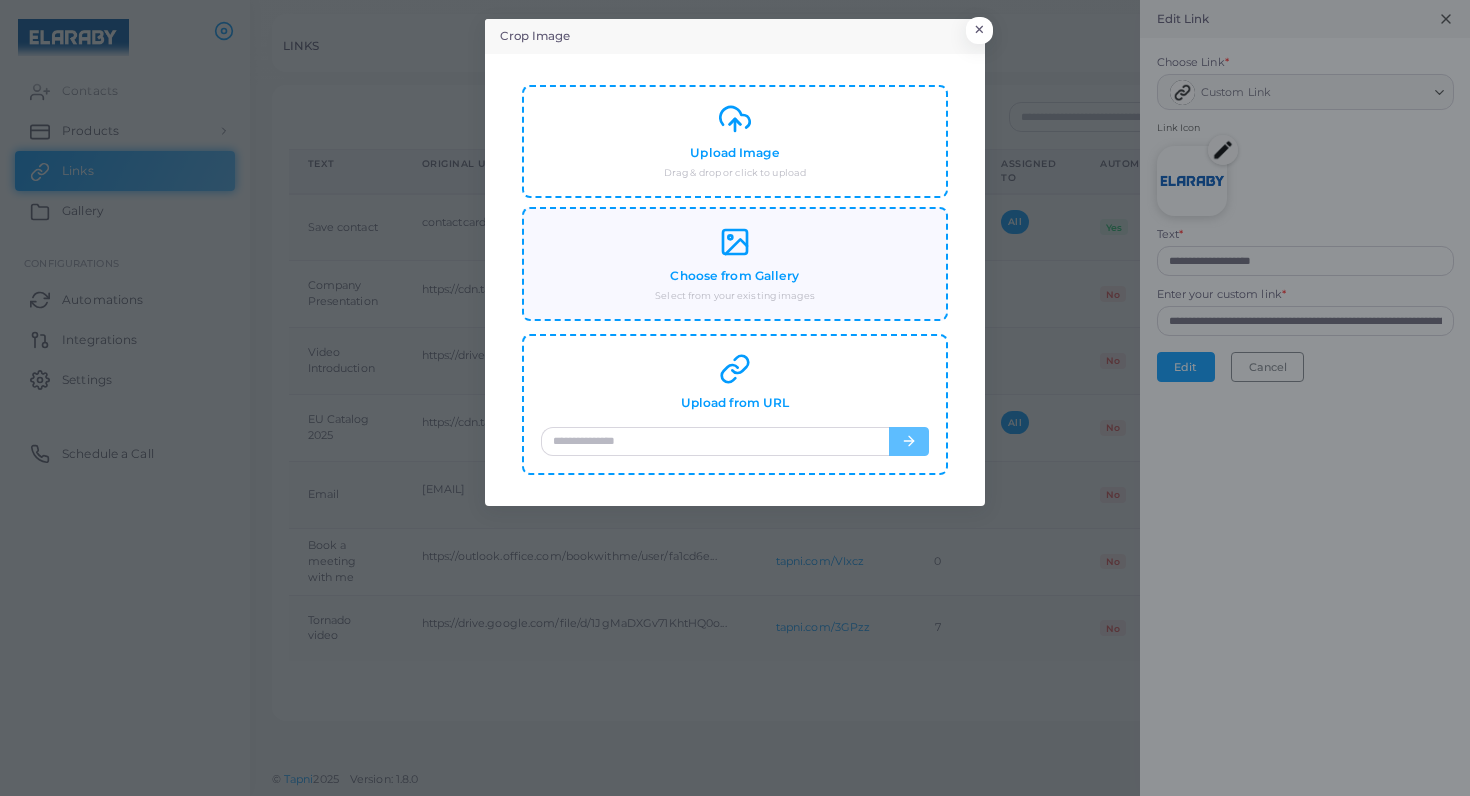 click on "Choose from Gallery" at bounding box center [734, 153] 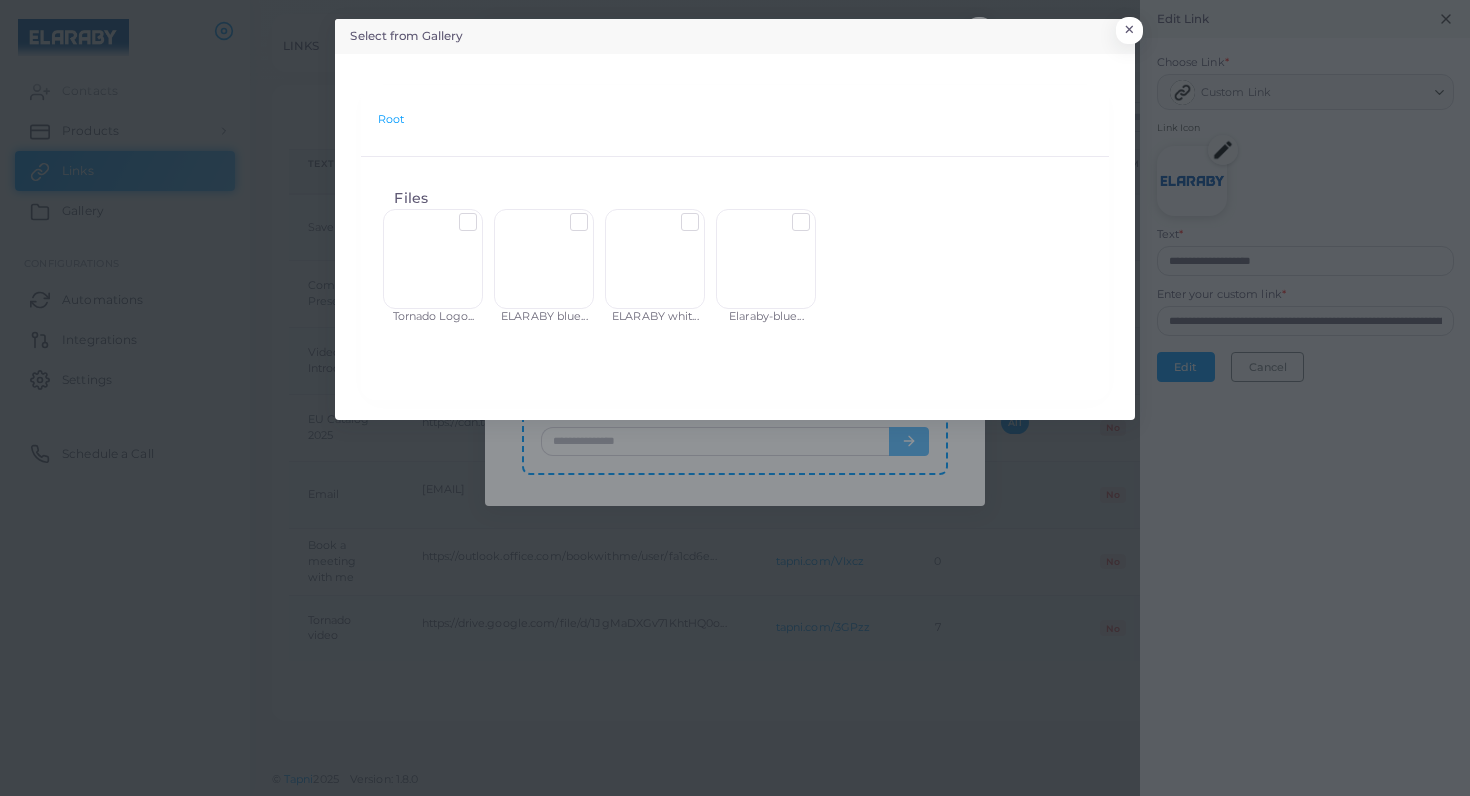 click at bounding box center [816, 214] 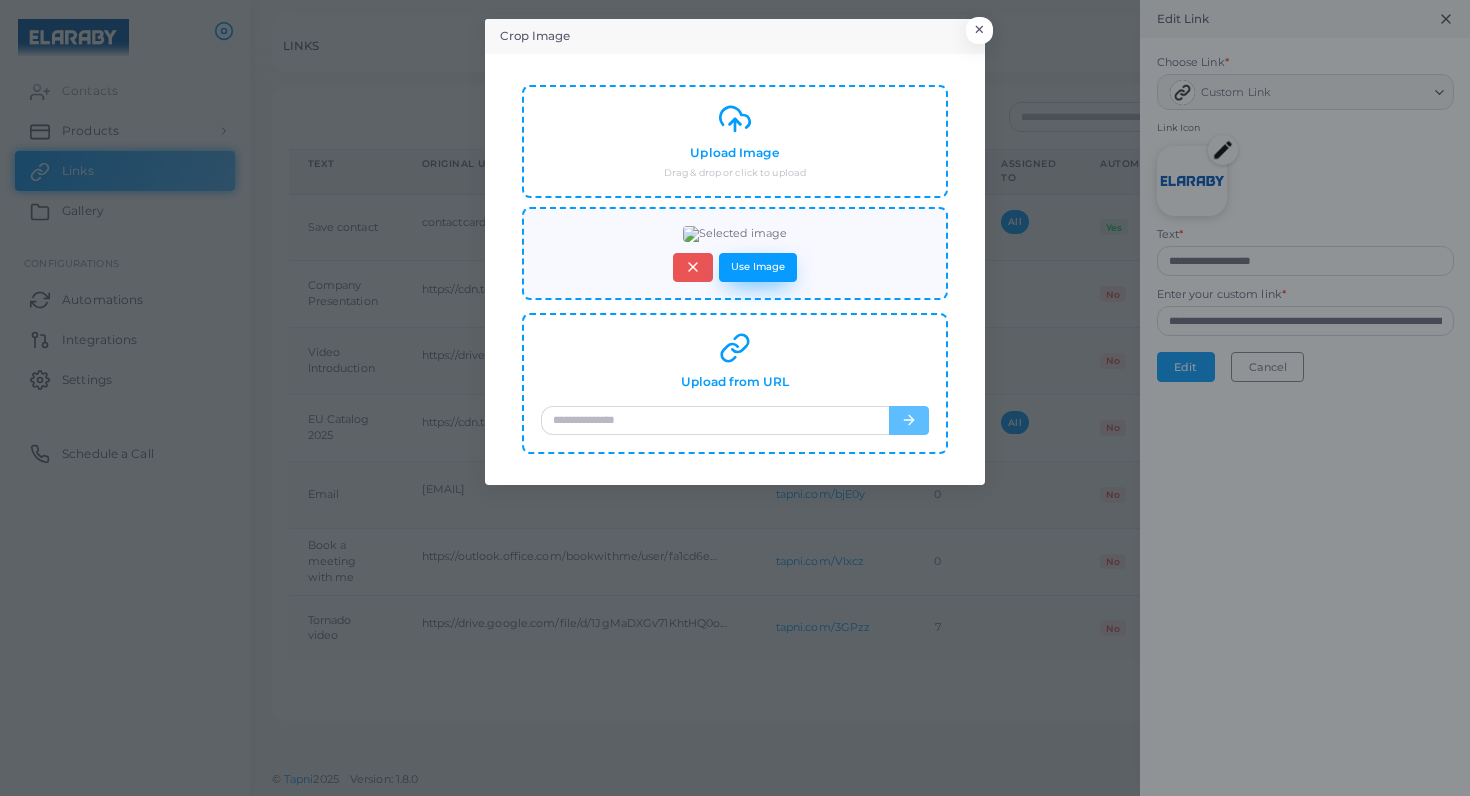 click on "Use Image" at bounding box center (758, 267) 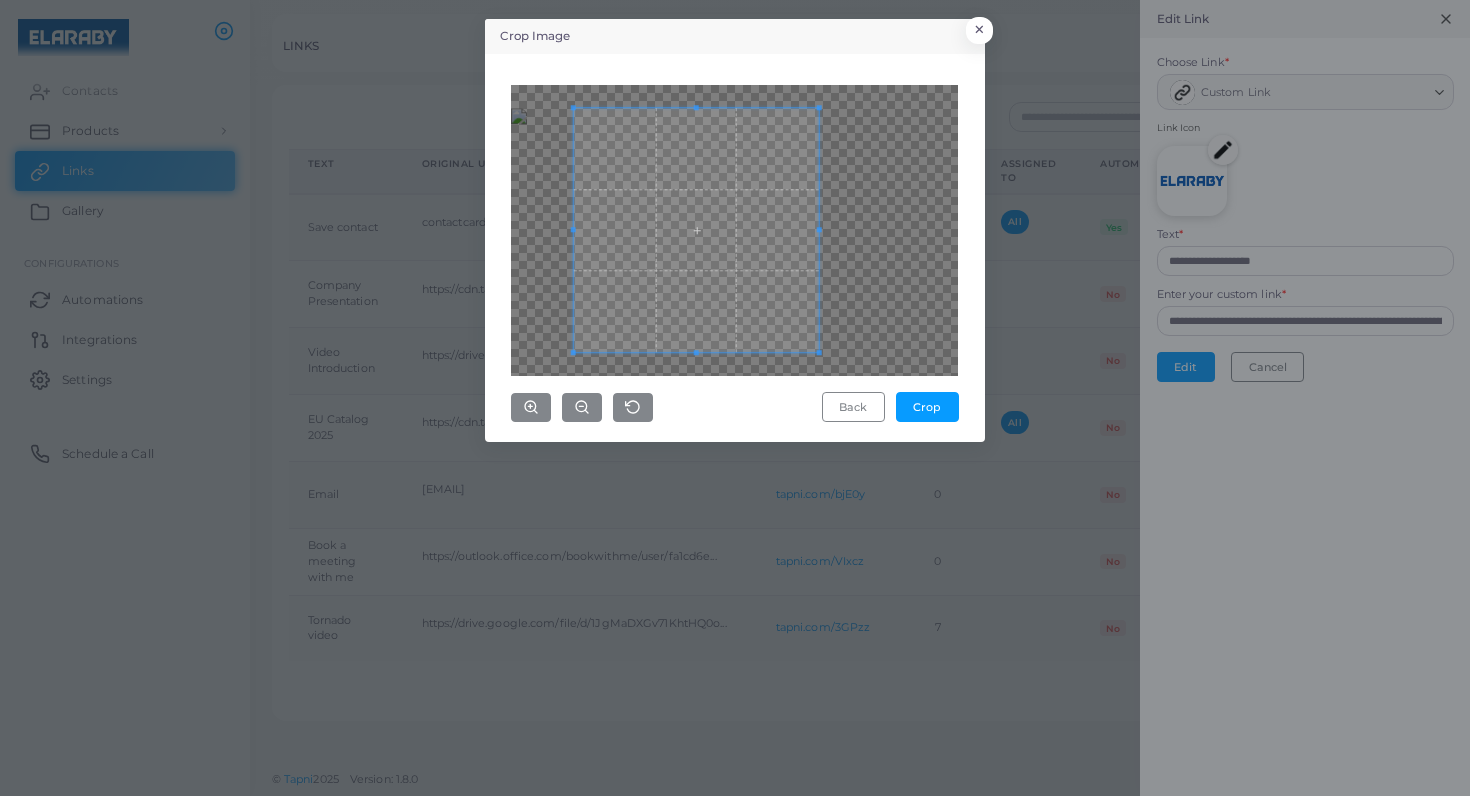 click at bounding box center (696, 230) 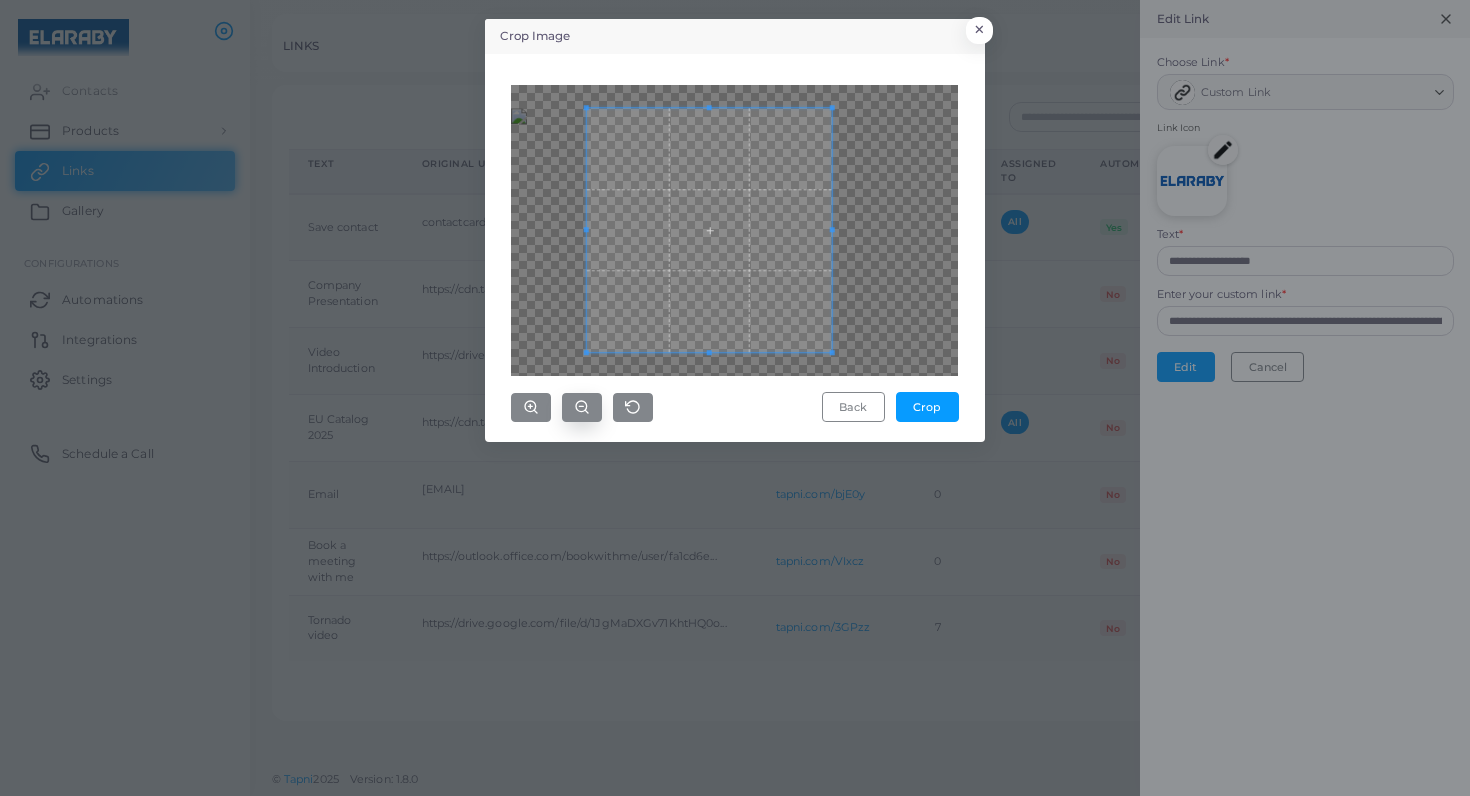 click at bounding box center [582, 407] 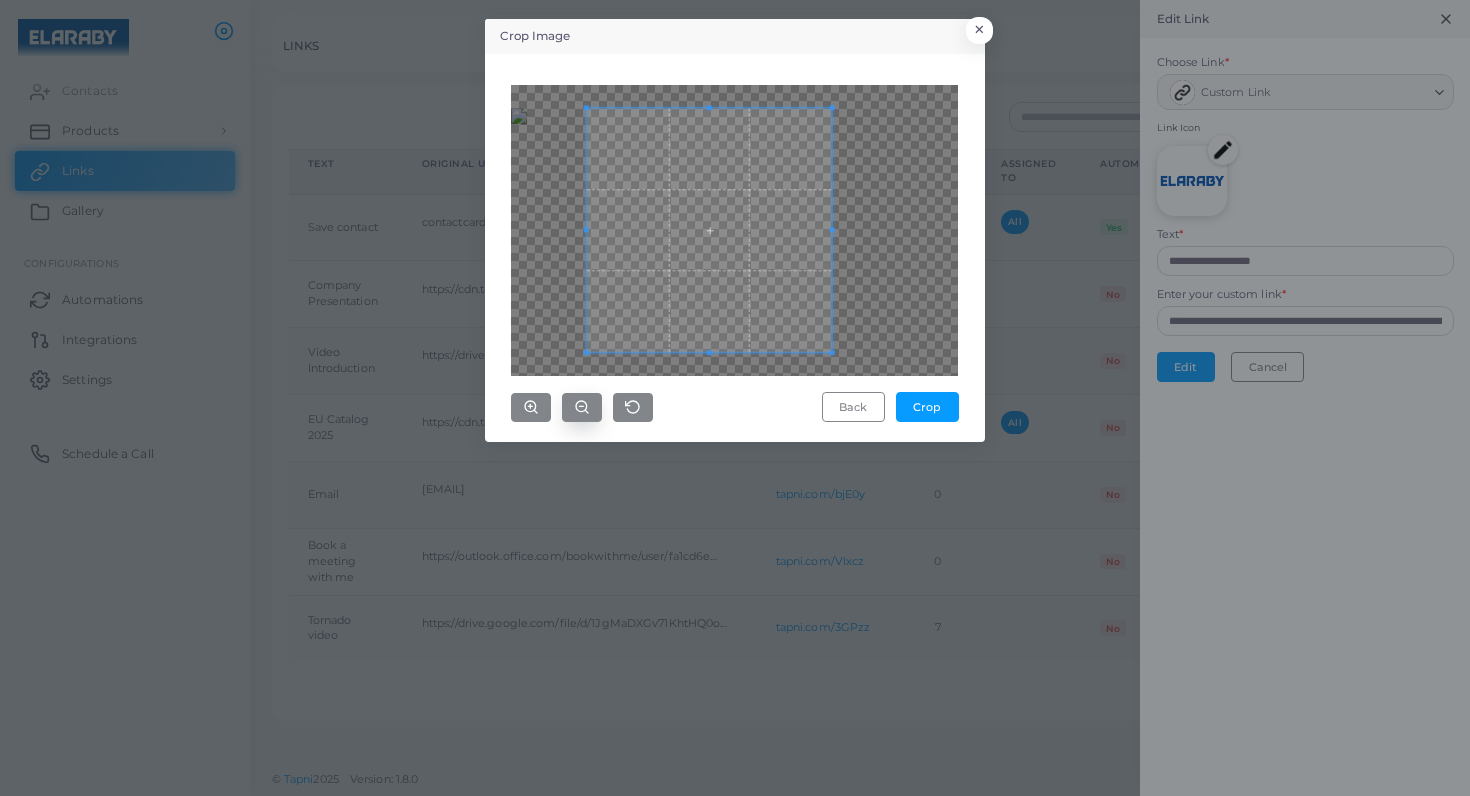 click at bounding box center (582, 407) 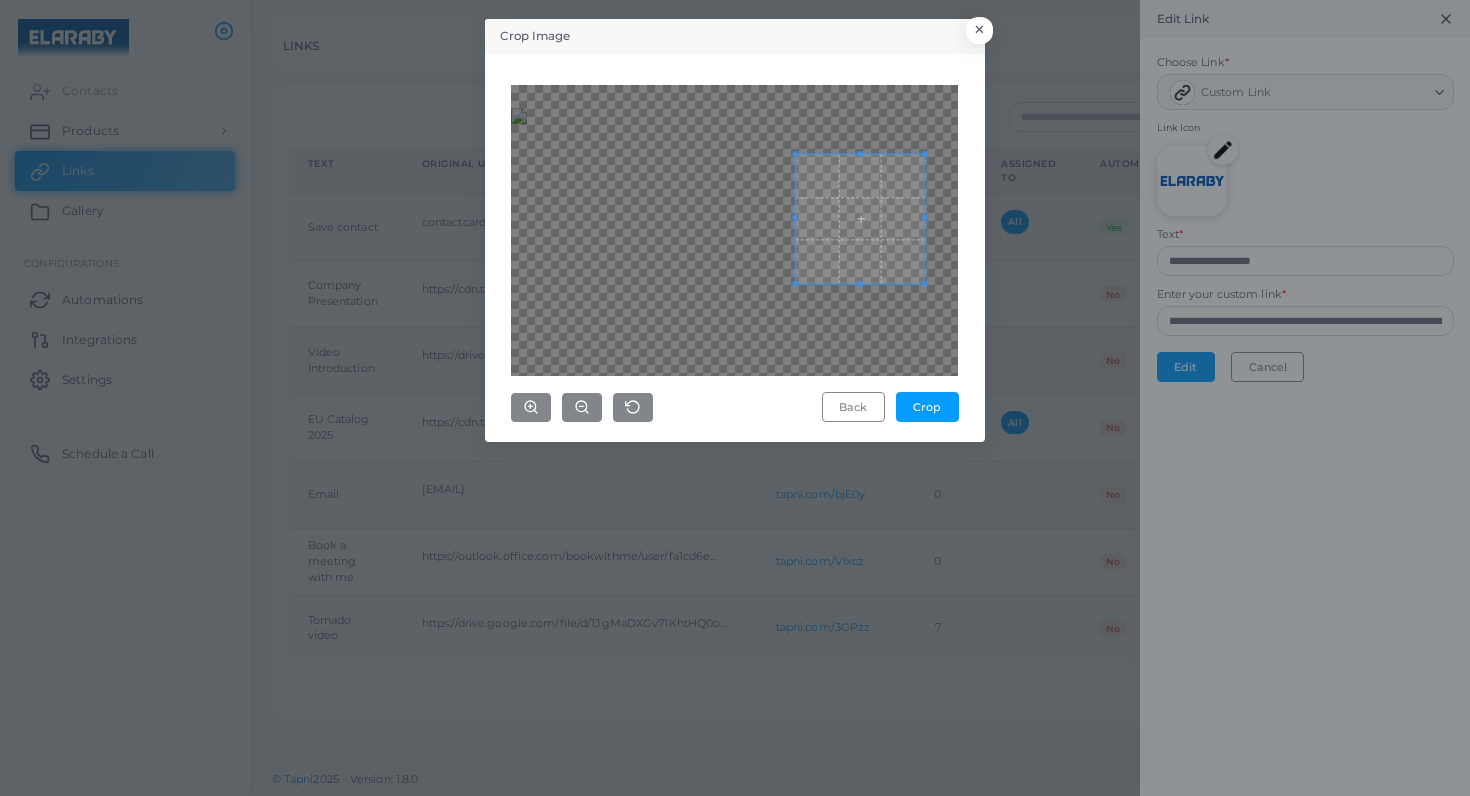 click at bounding box center [734, 230] 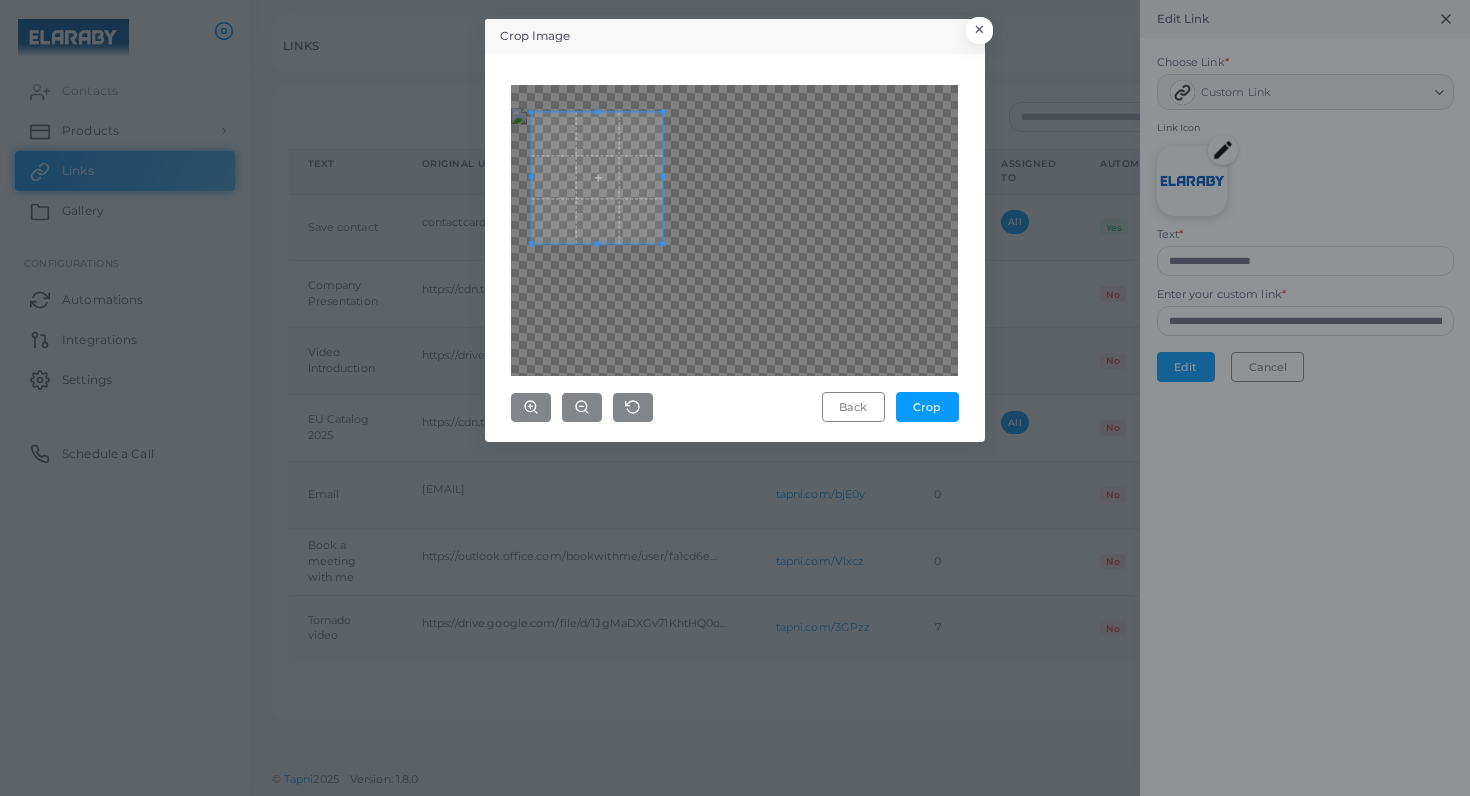 click at bounding box center [734, 230] 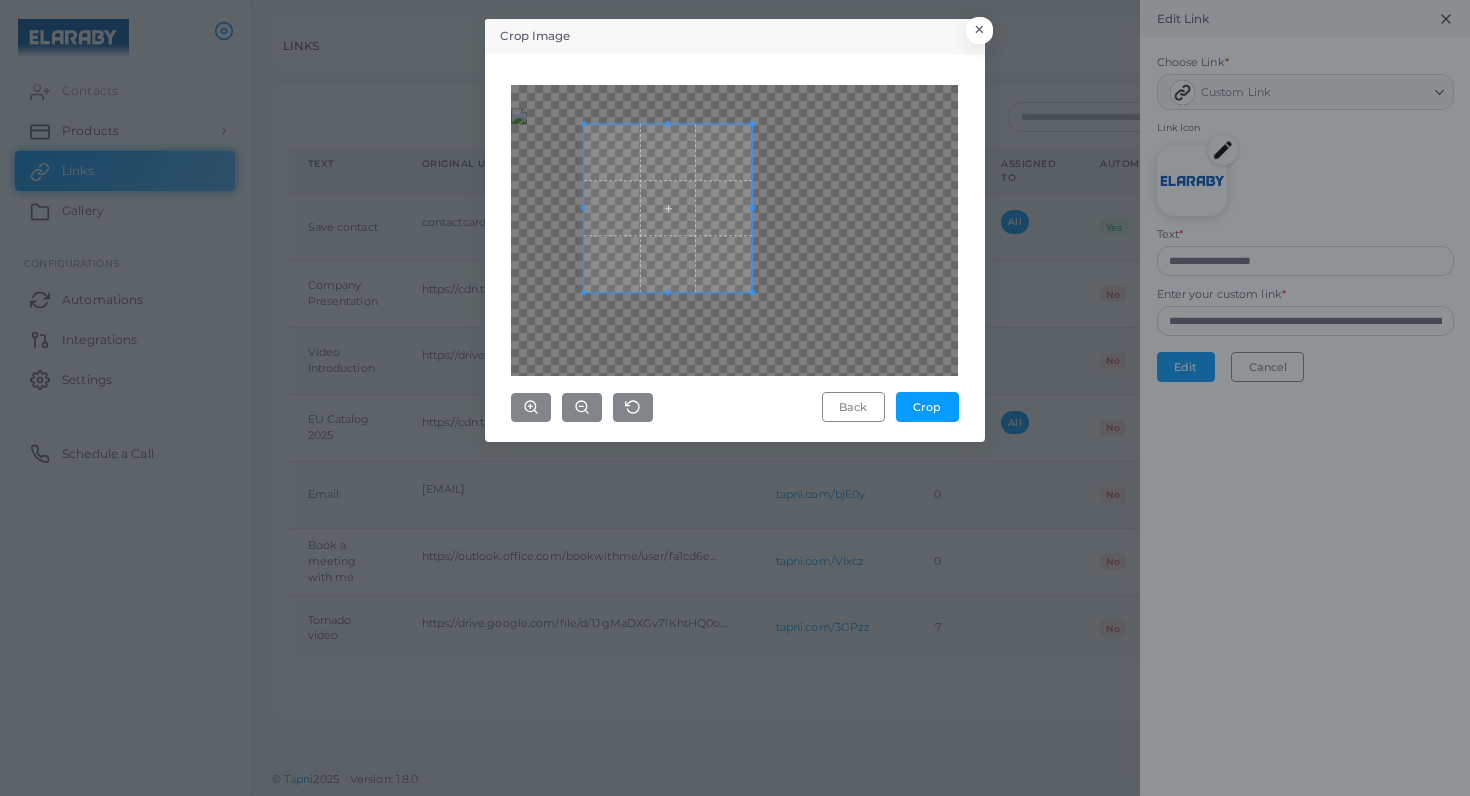 click at bounding box center [668, 208] 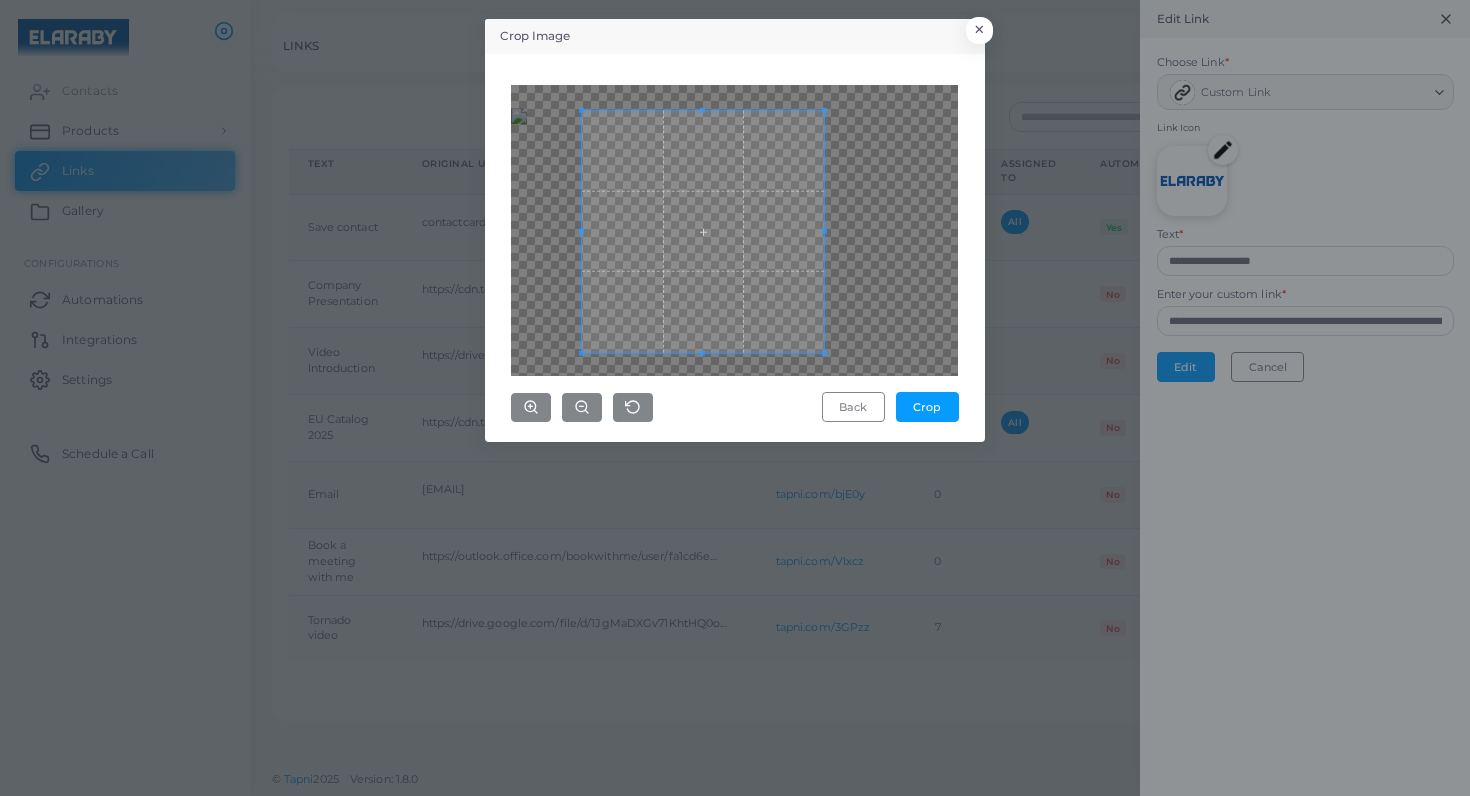 click on "Crop Image ×  Back   Crop" at bounding box center (735, 398) 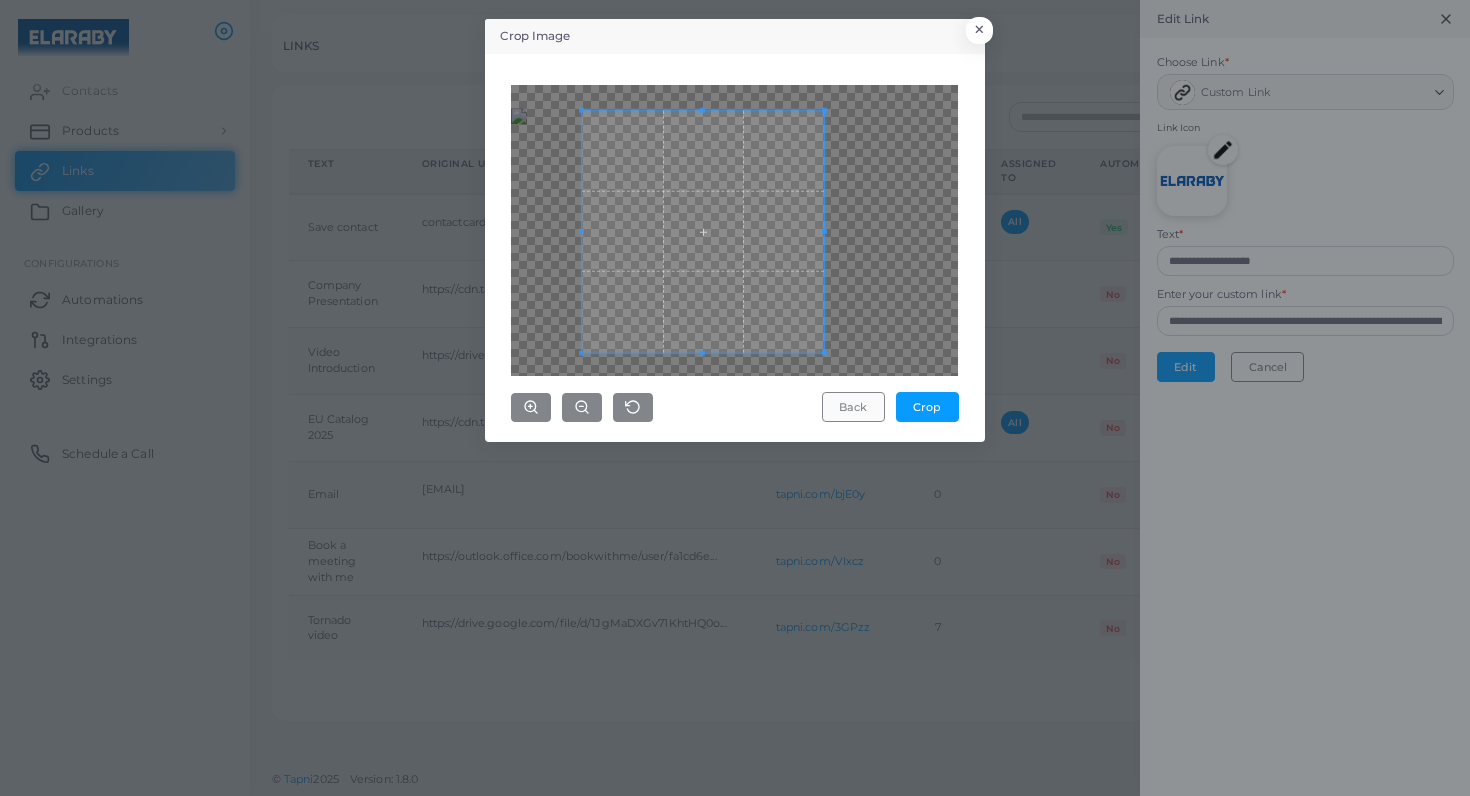click on "Back" at bounding box center [853, 407] 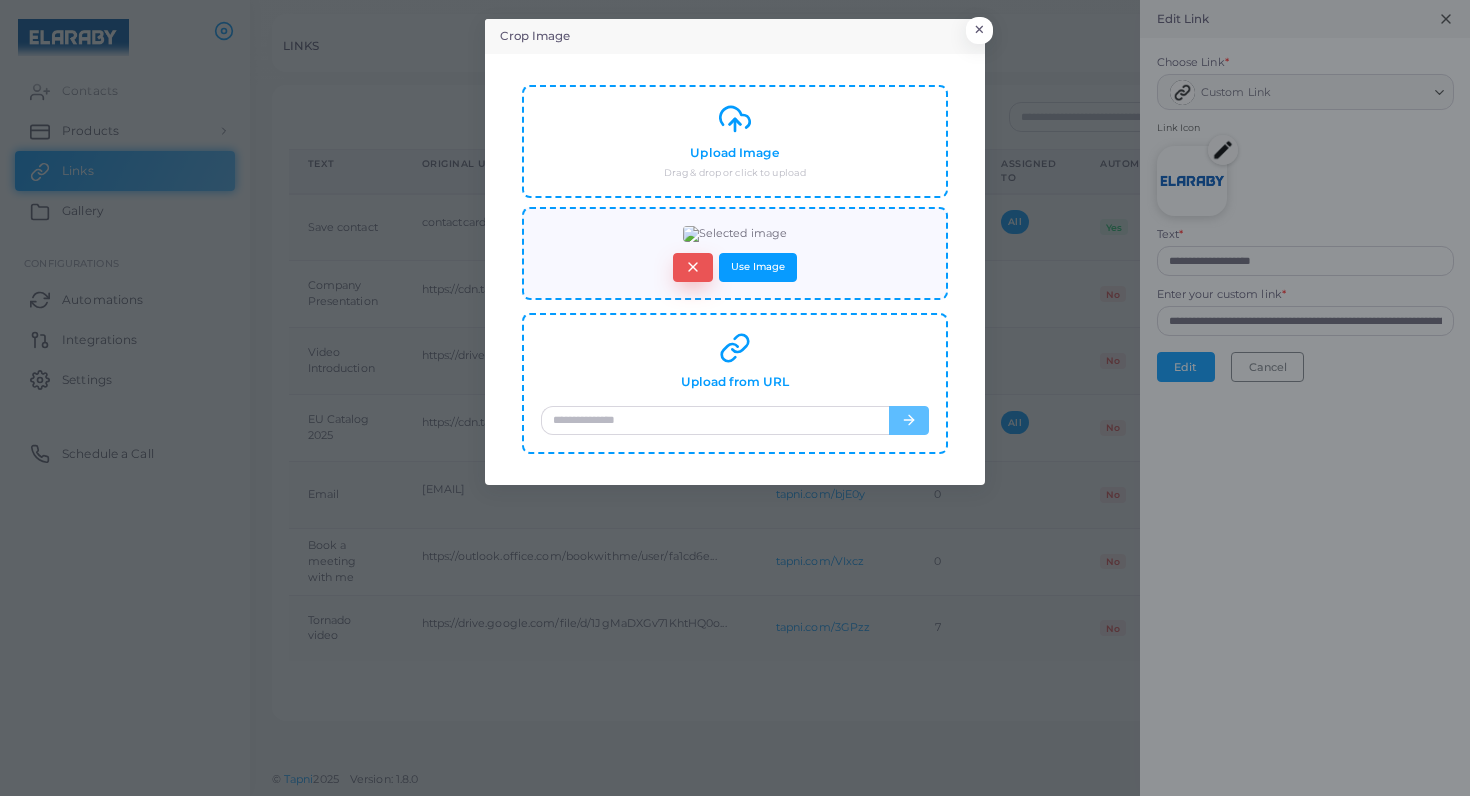 click at bounding box center (693, 267) 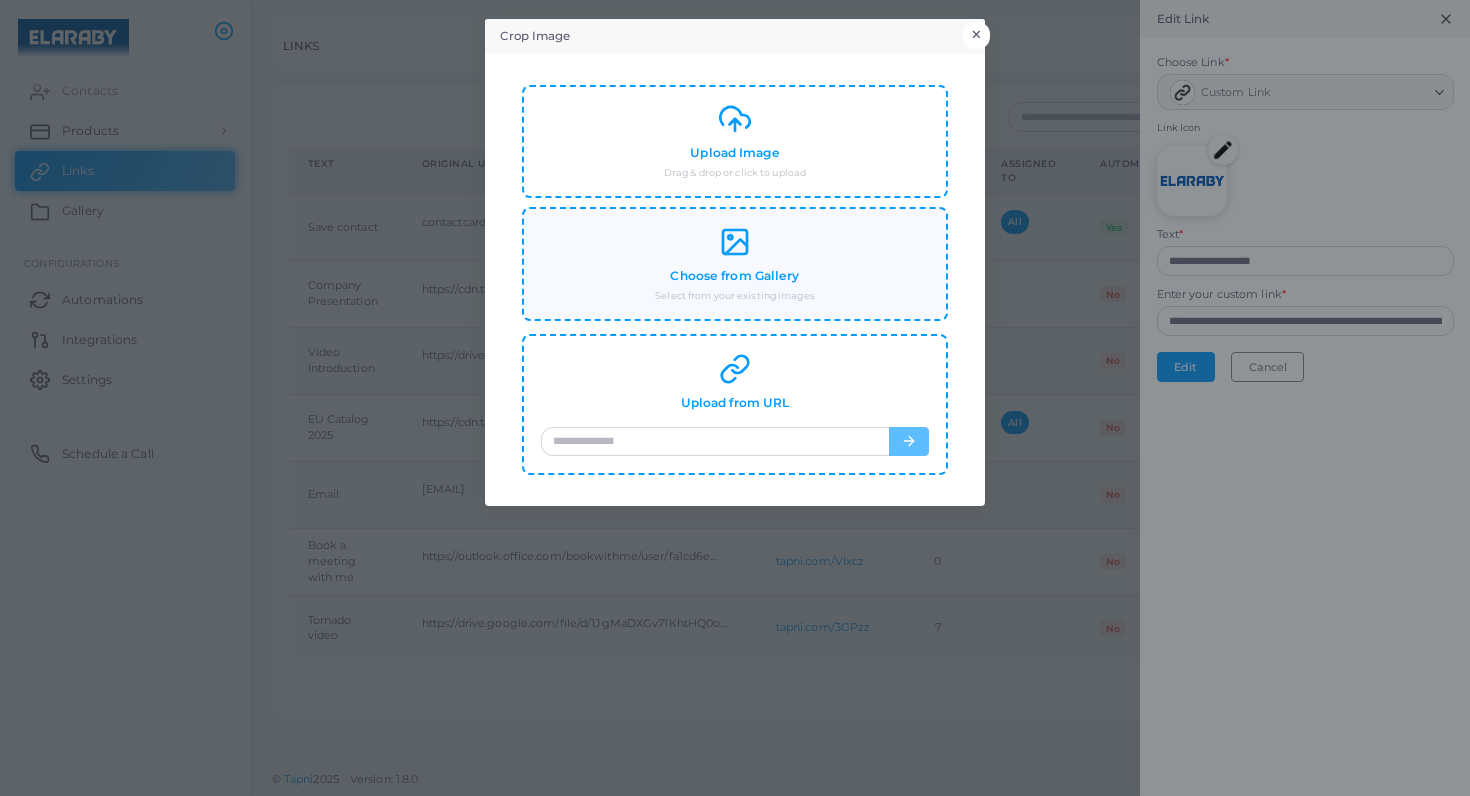 click on "×" at bounding box center (976, 35) 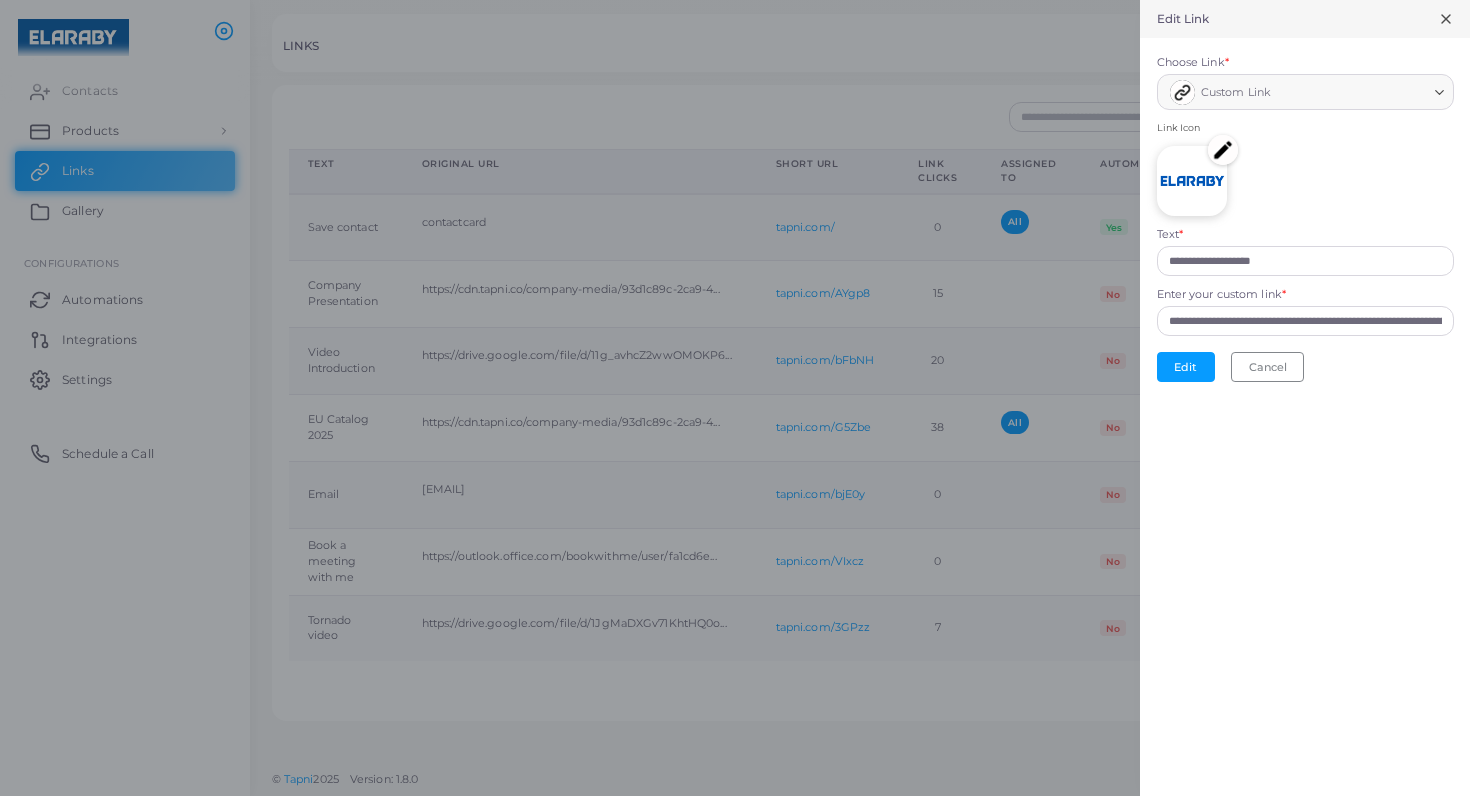 click at bounding box center [1192, 181] 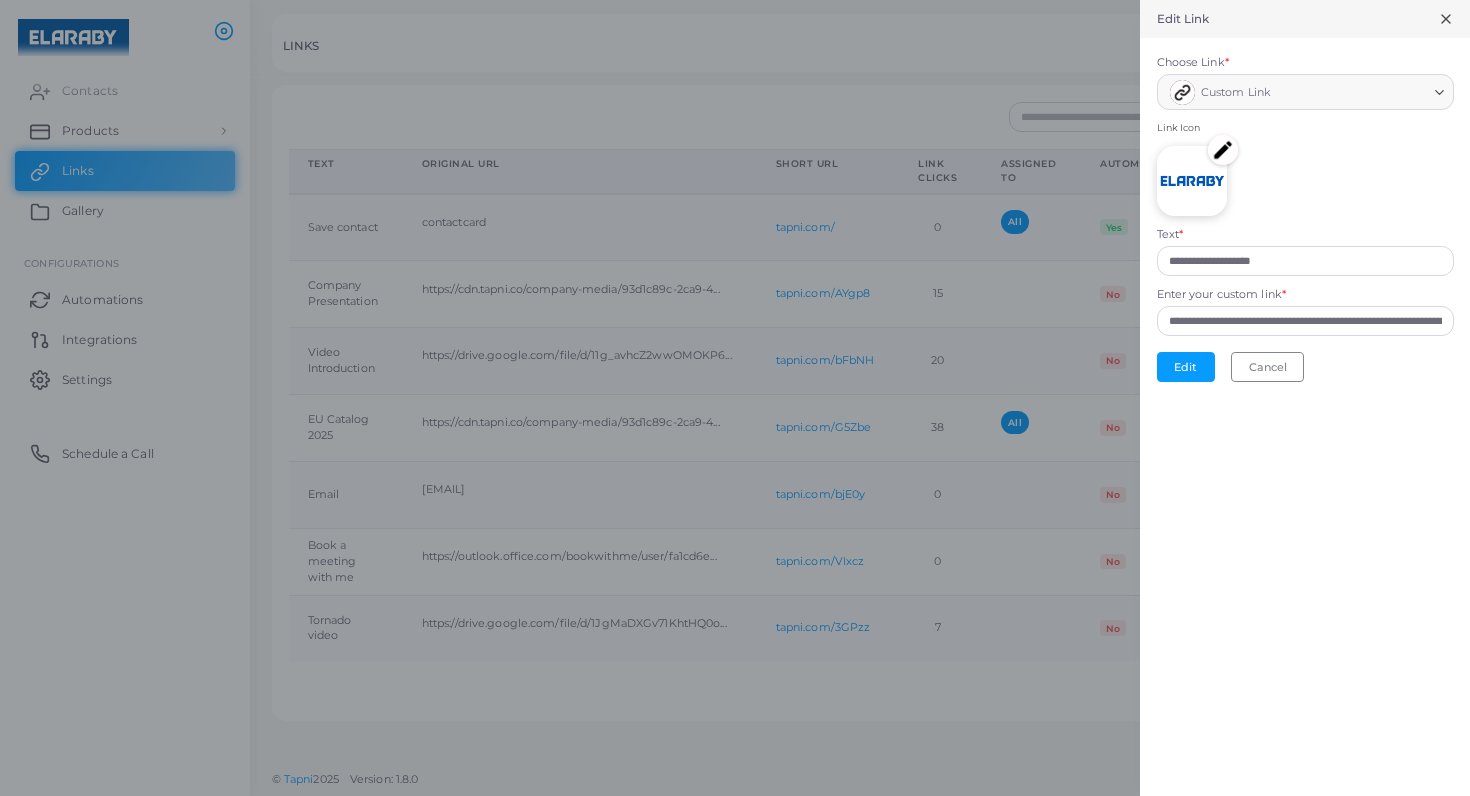 click at bounding box center (1223, 150) 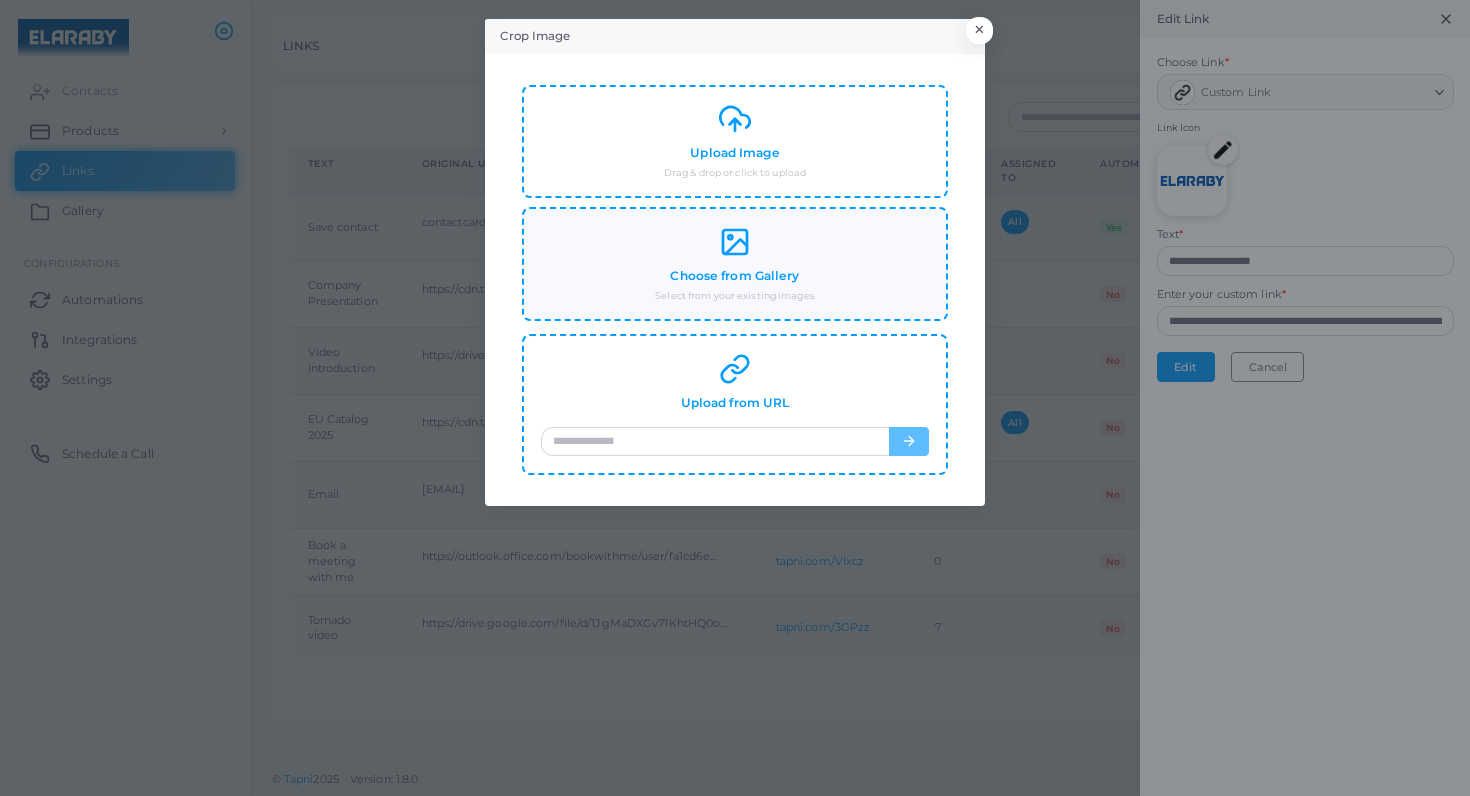 click at bounding box center (735, 242) 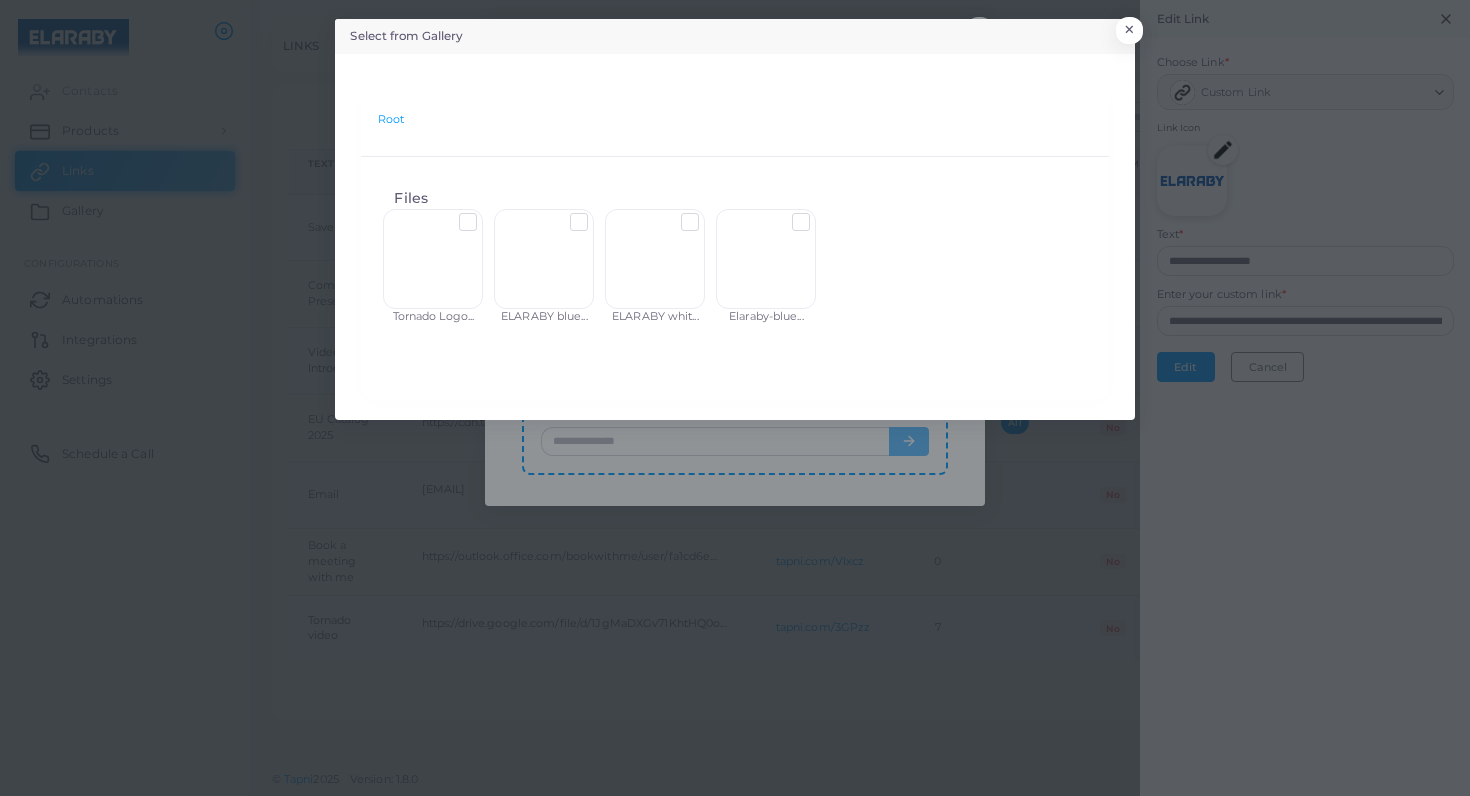 click at bounding box center [705, 214] 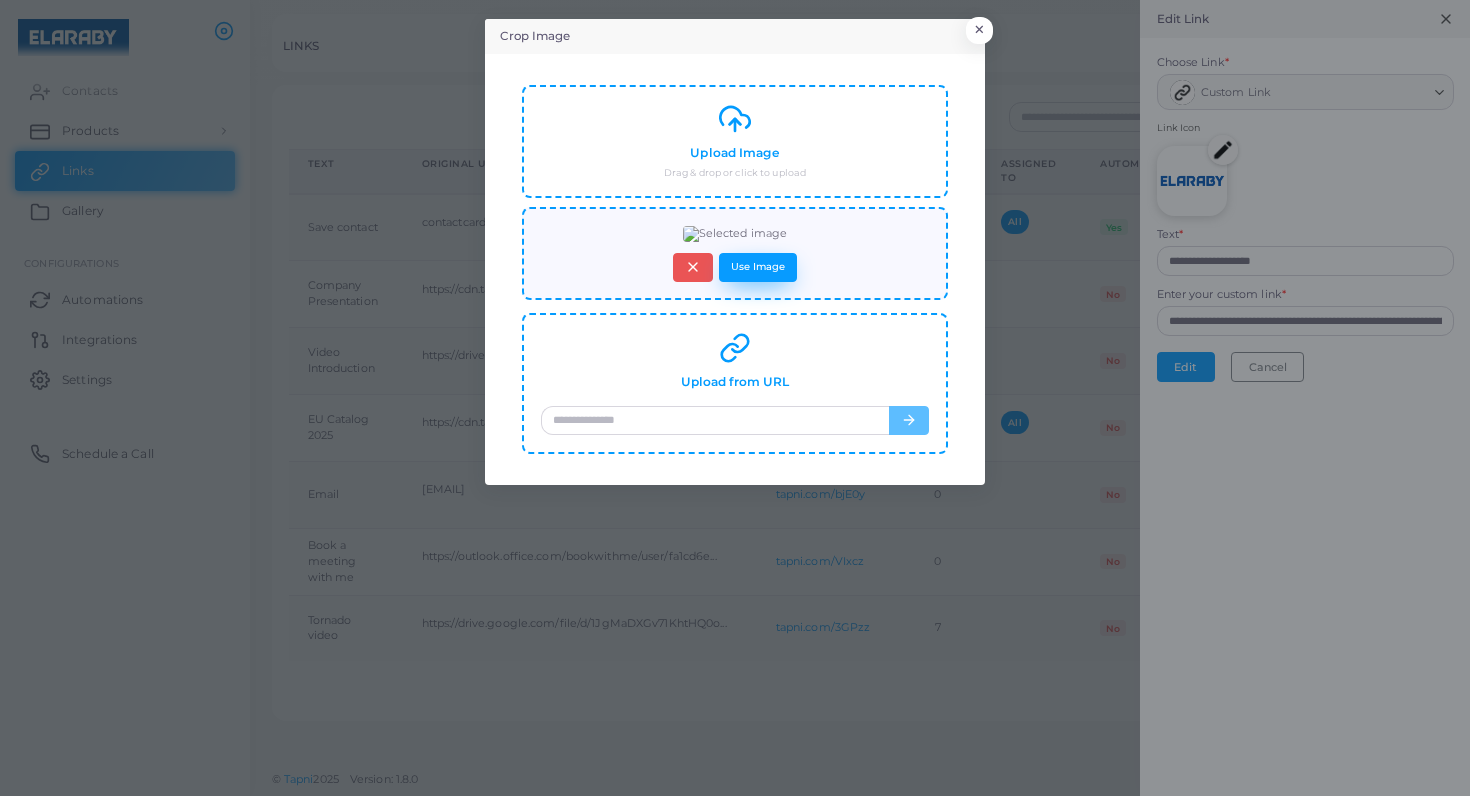 click on "Use Image" at bounding box center [758, 267] 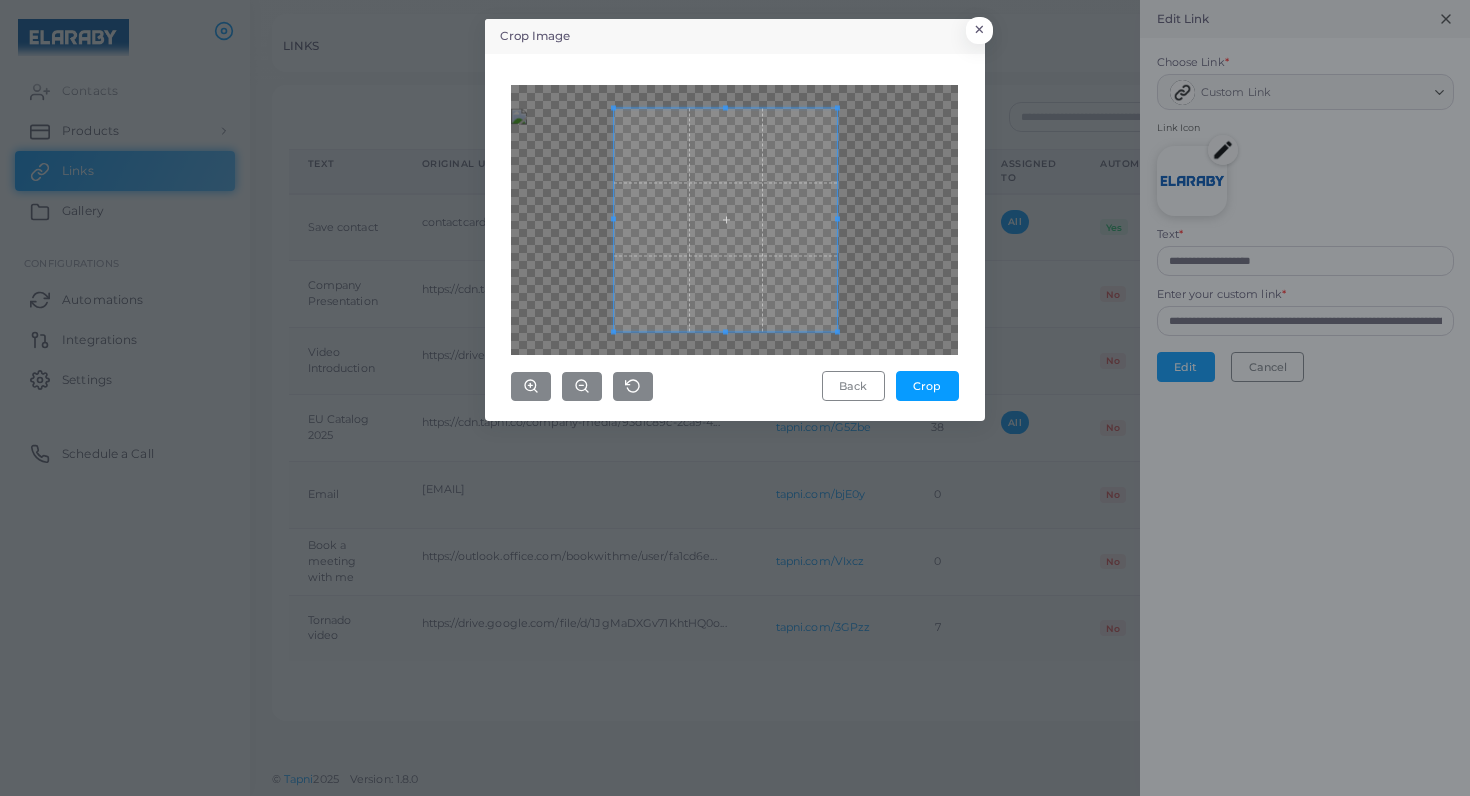 click at bounding box center (725, 219) 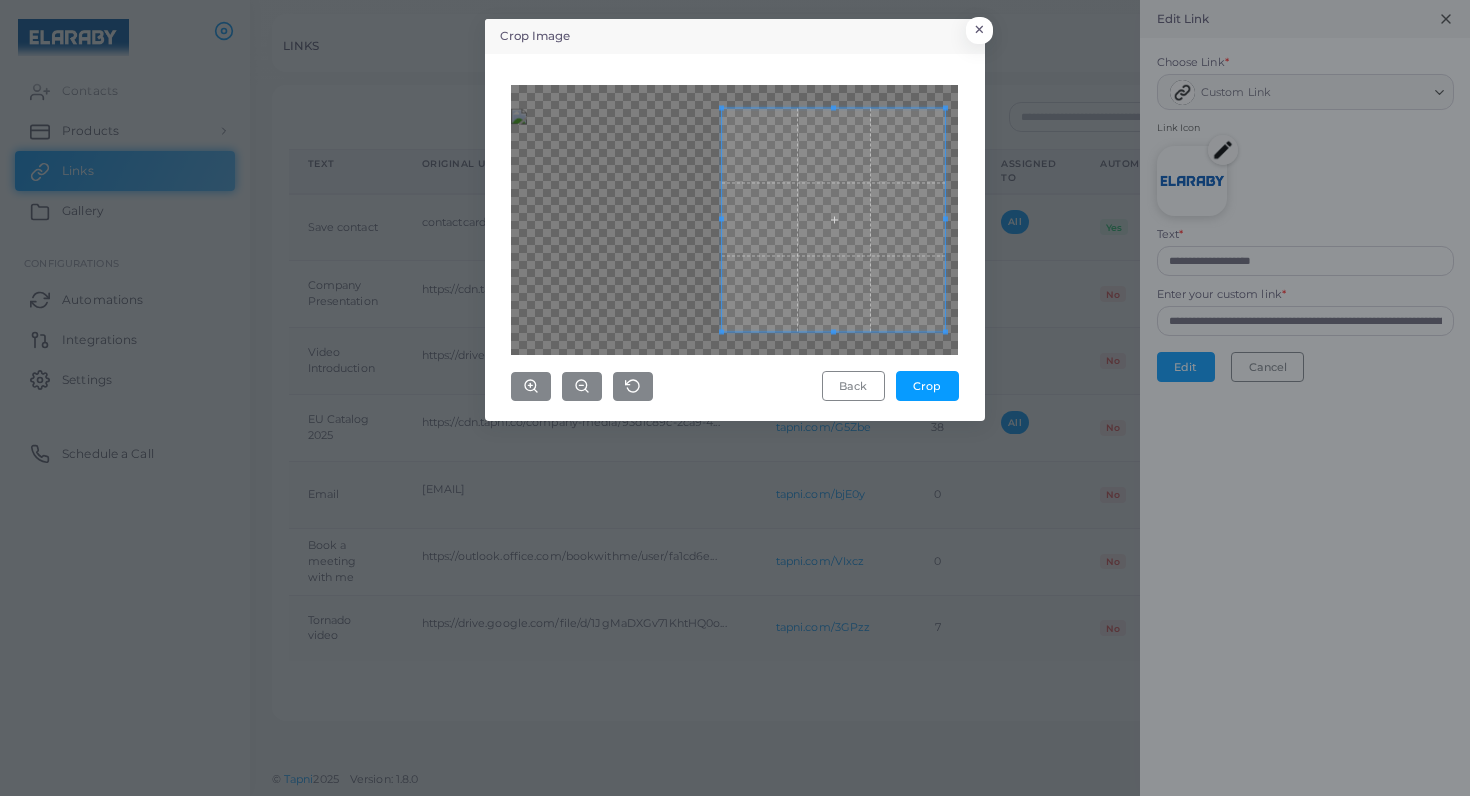 click at bounding box center [833, 219] 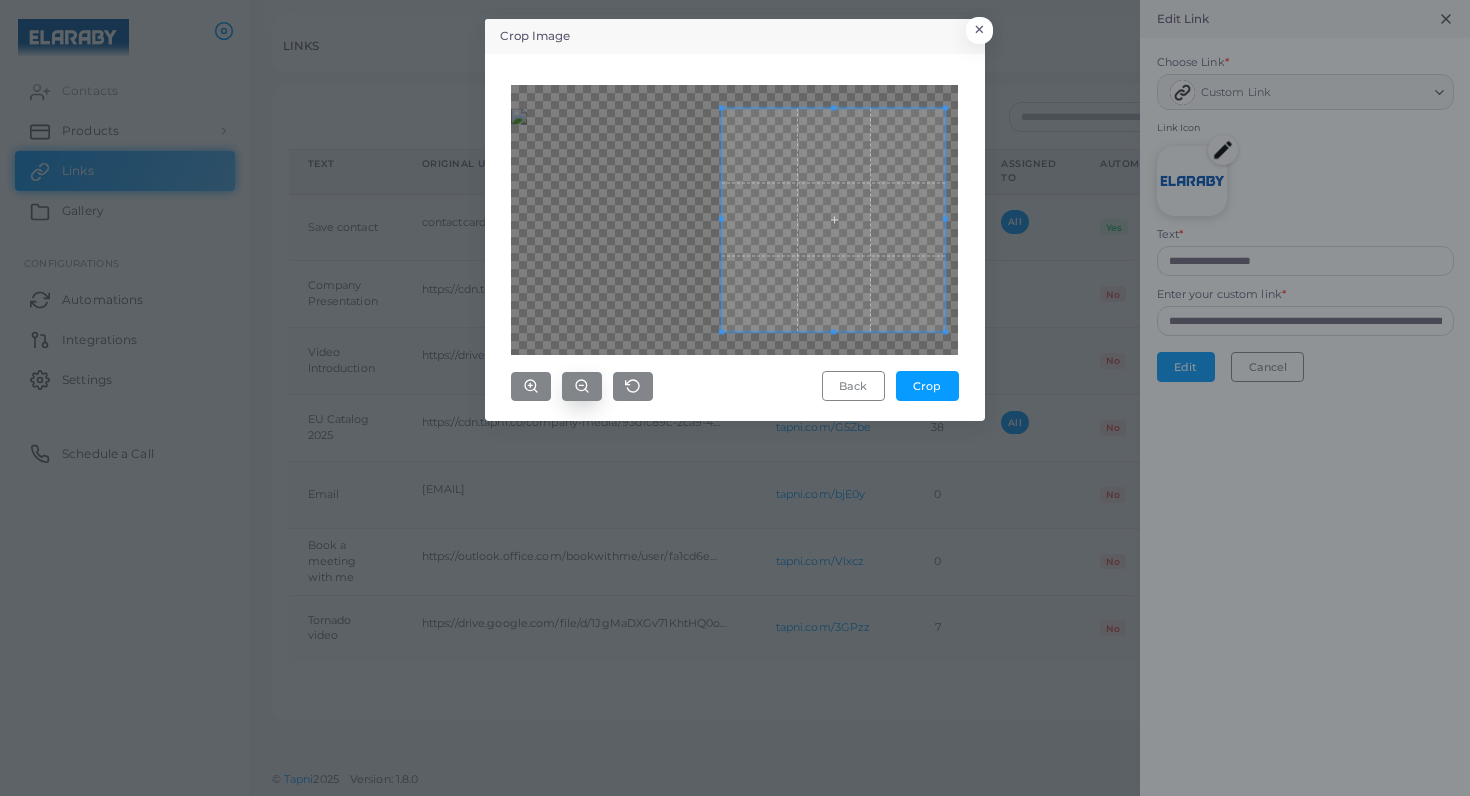 click at bounding box center [582, 386] 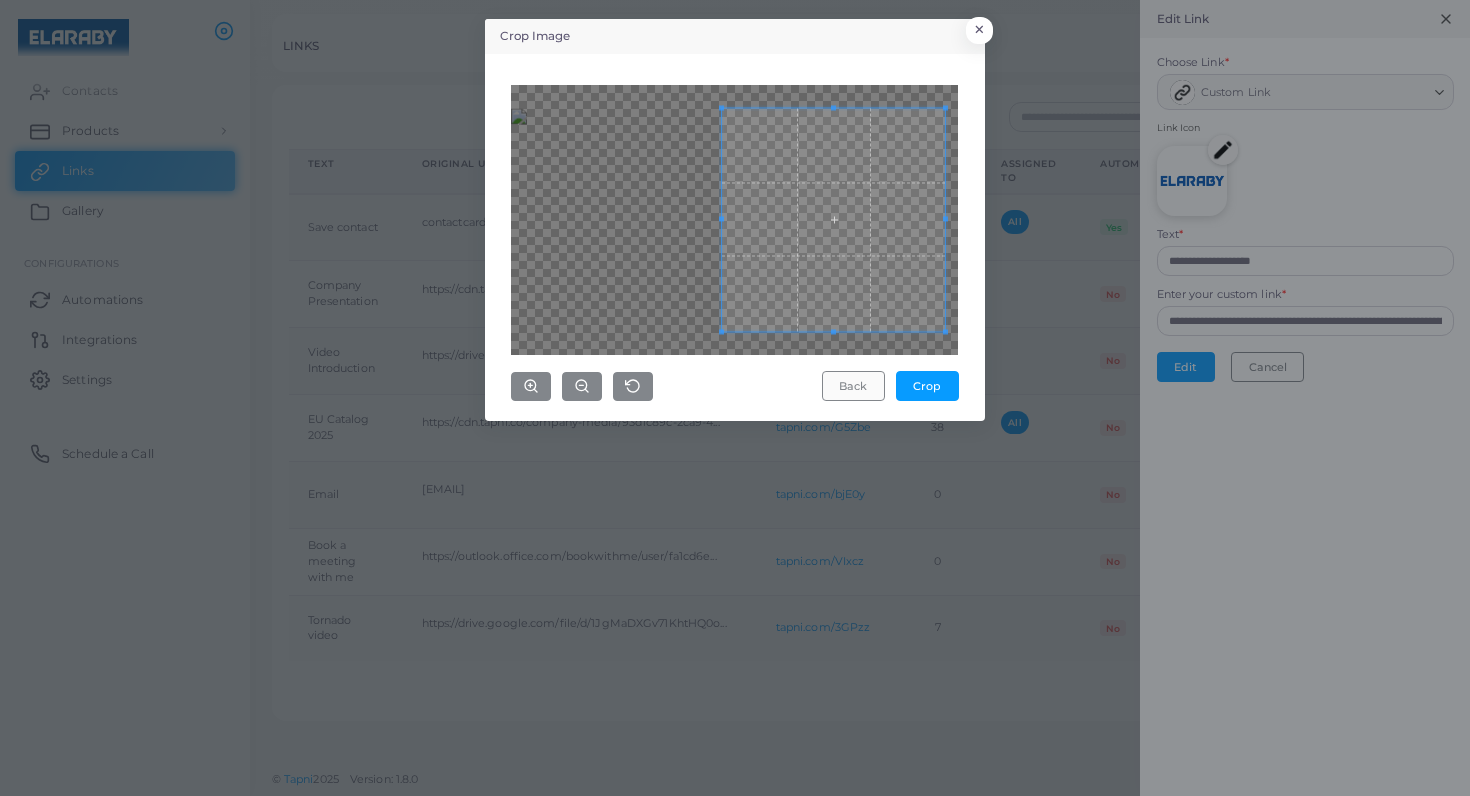 click on "Back" at bounding box center [853, 386] 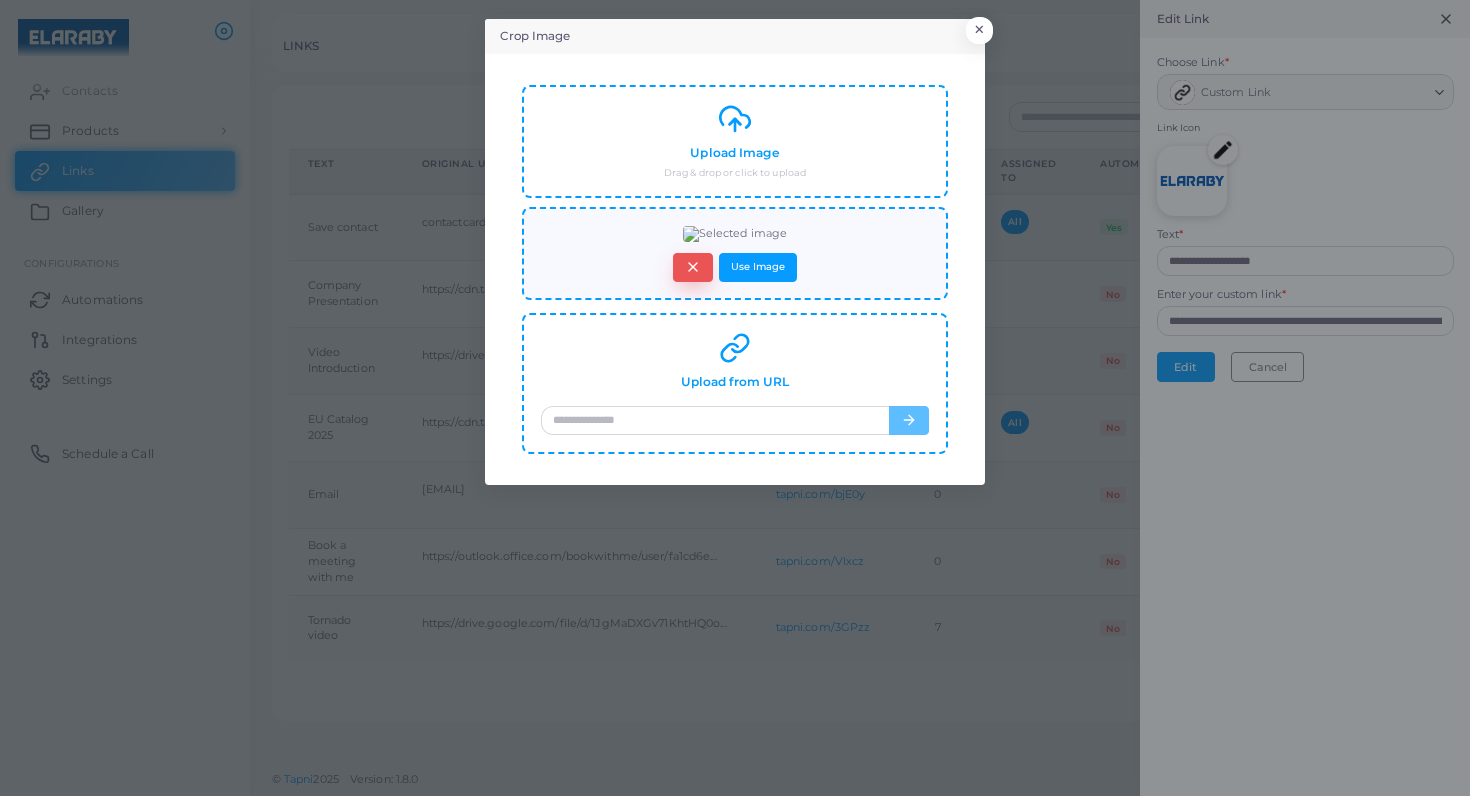 click at bounding box center [693, 267] 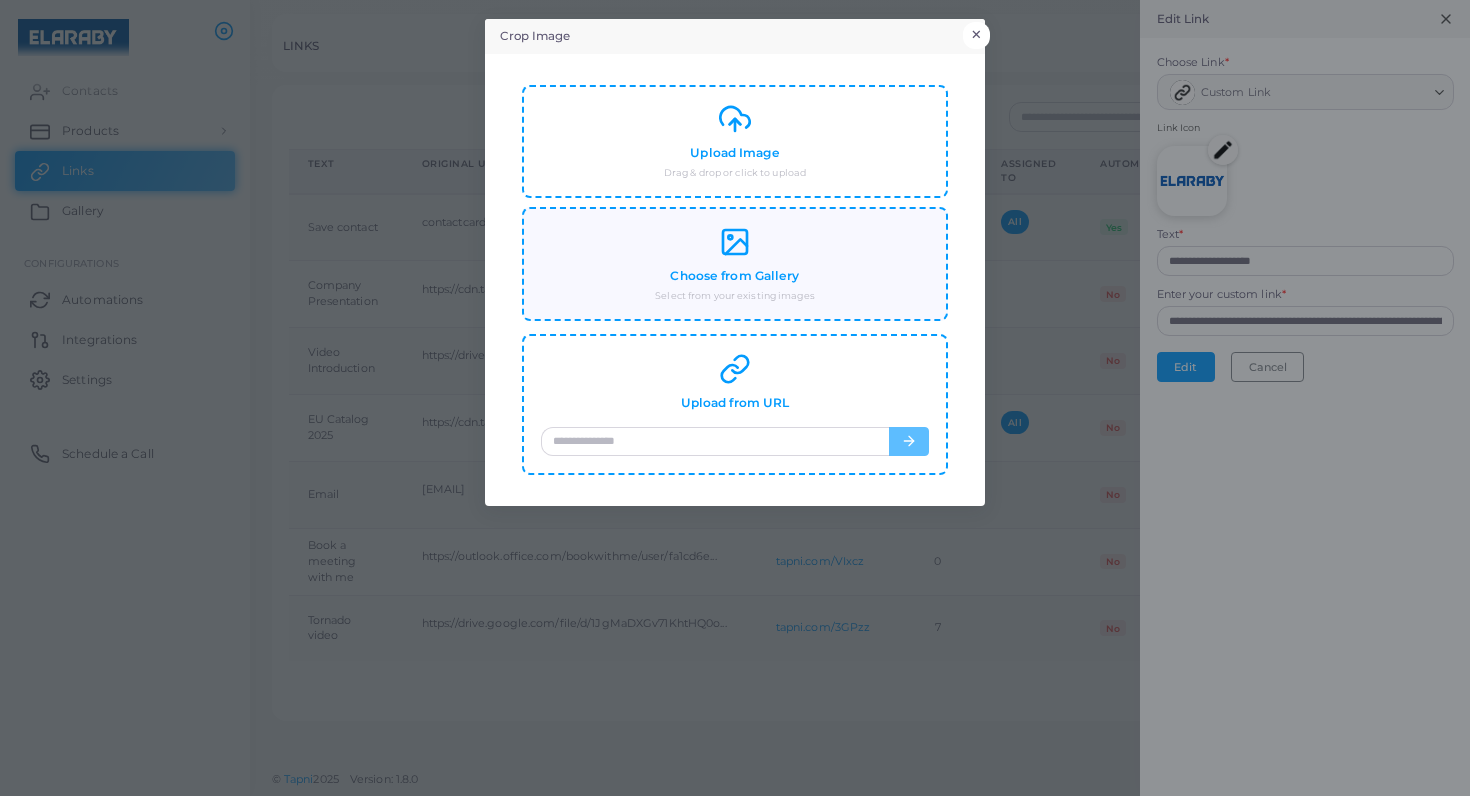 click on "×" at bounding box center (976, 35) 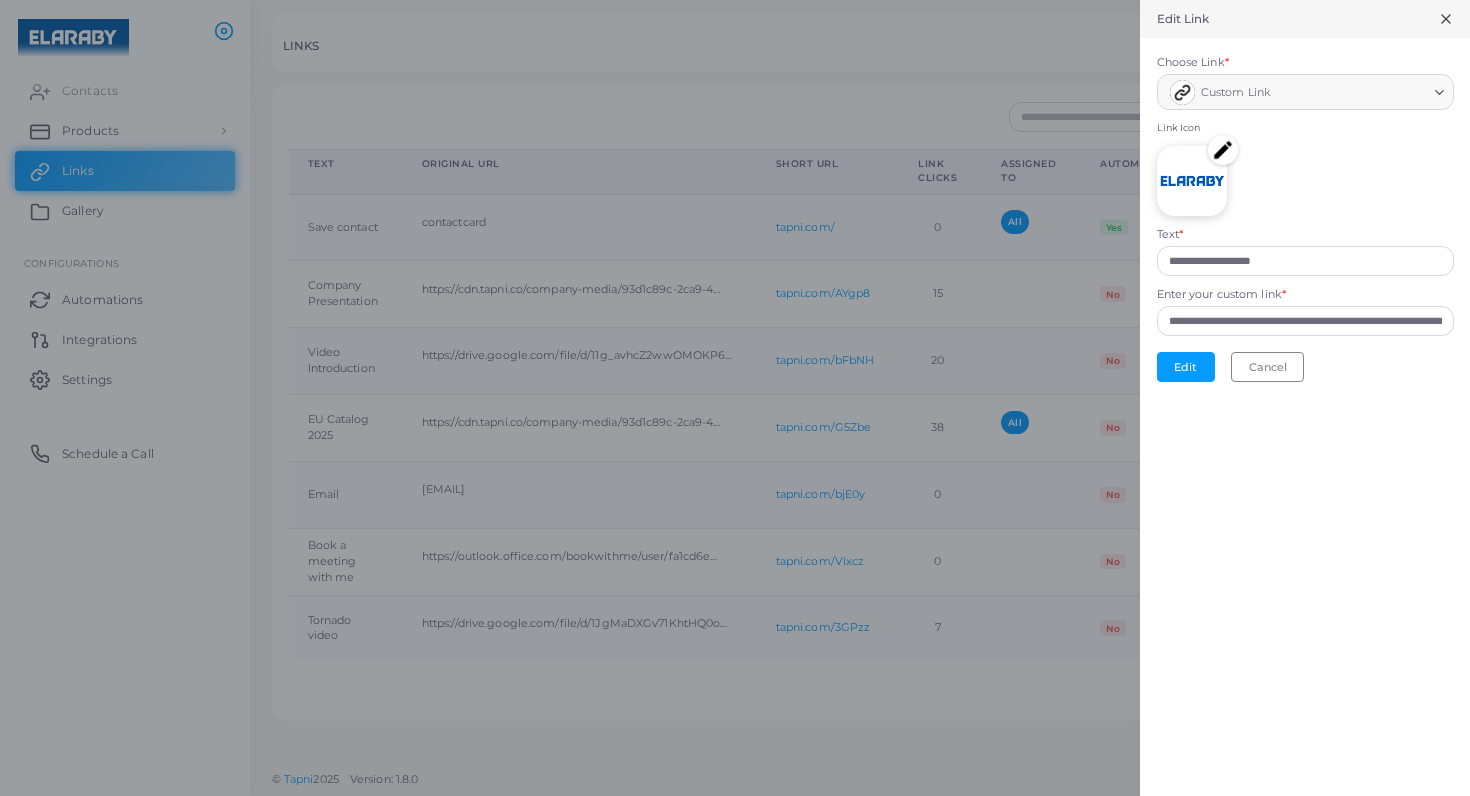 click at bounding box center (1223, 150) 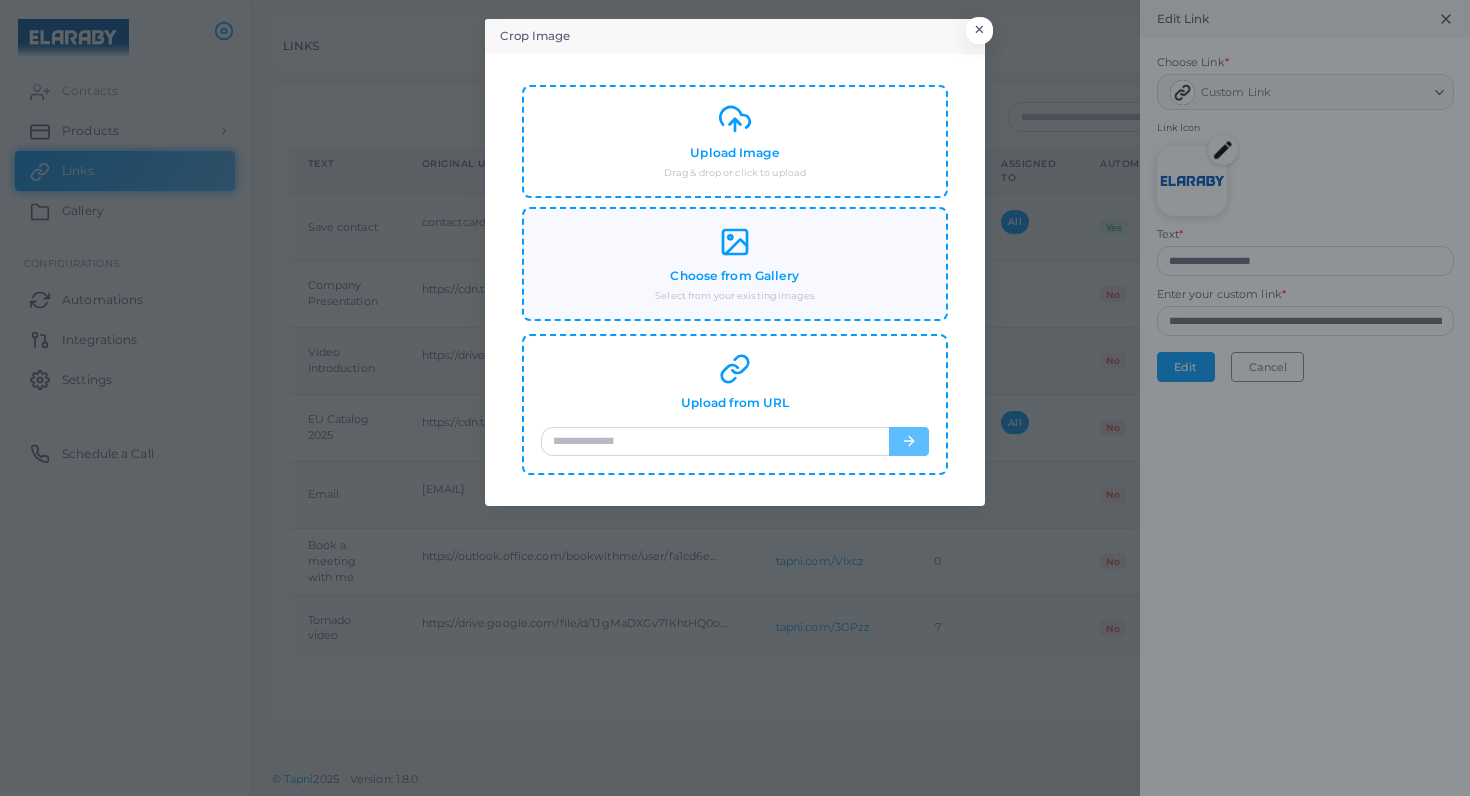 click on "Choose from Gallery" at bounding box center [734, 153] 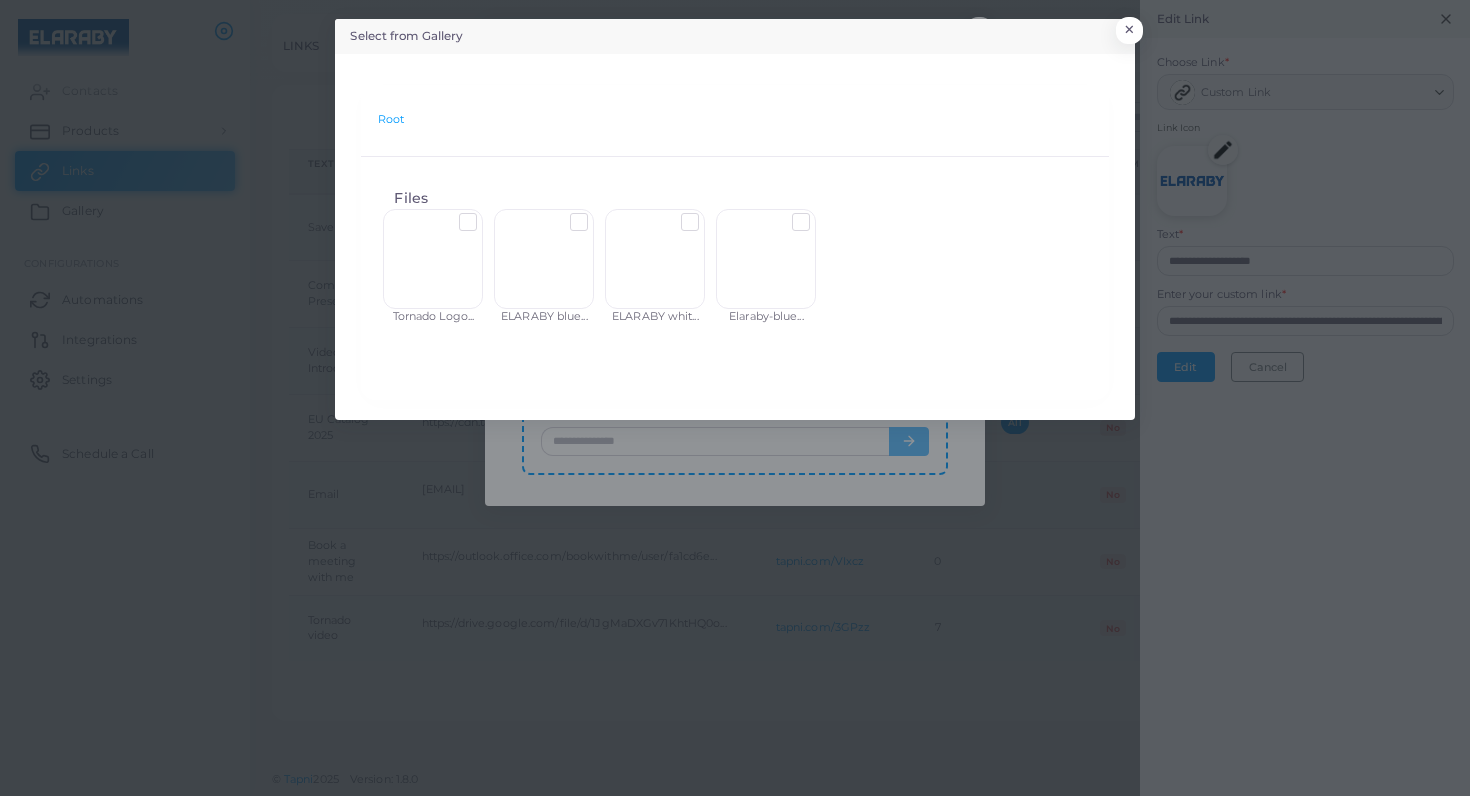 click at bounding box center (594, 214) 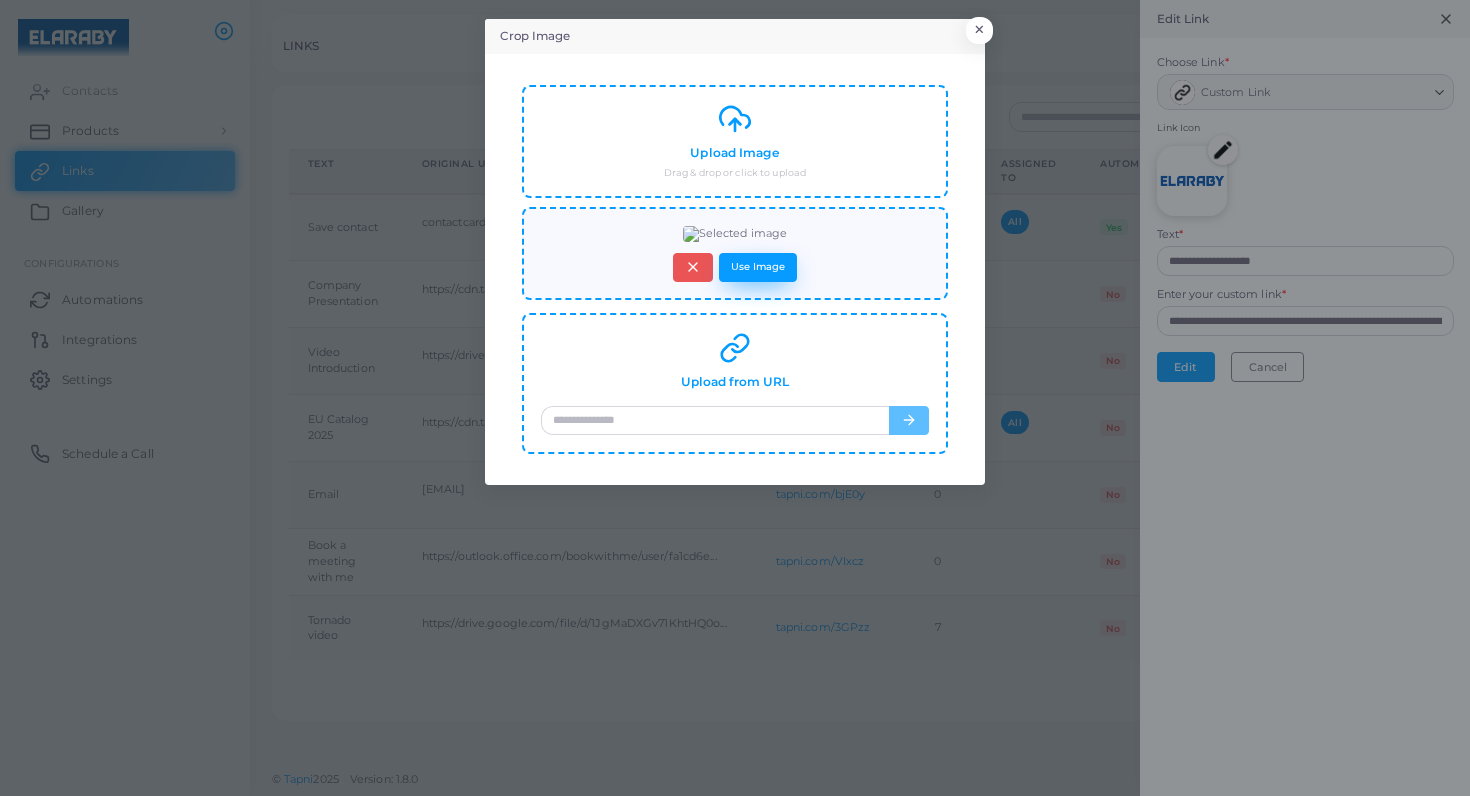click on "Use Image" at bounding box center (758, 267) 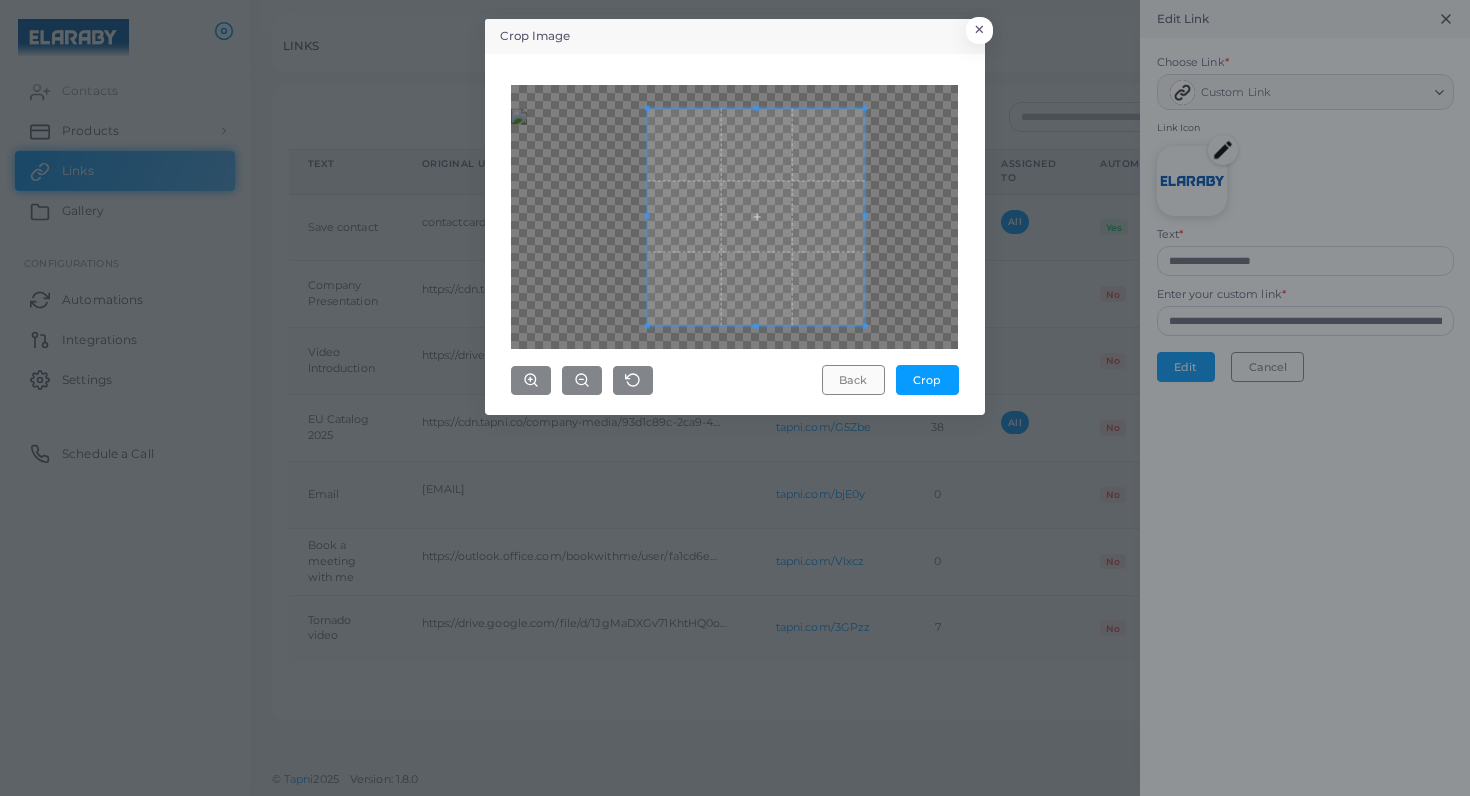 click on "Back" at bounding box center [853, 380] 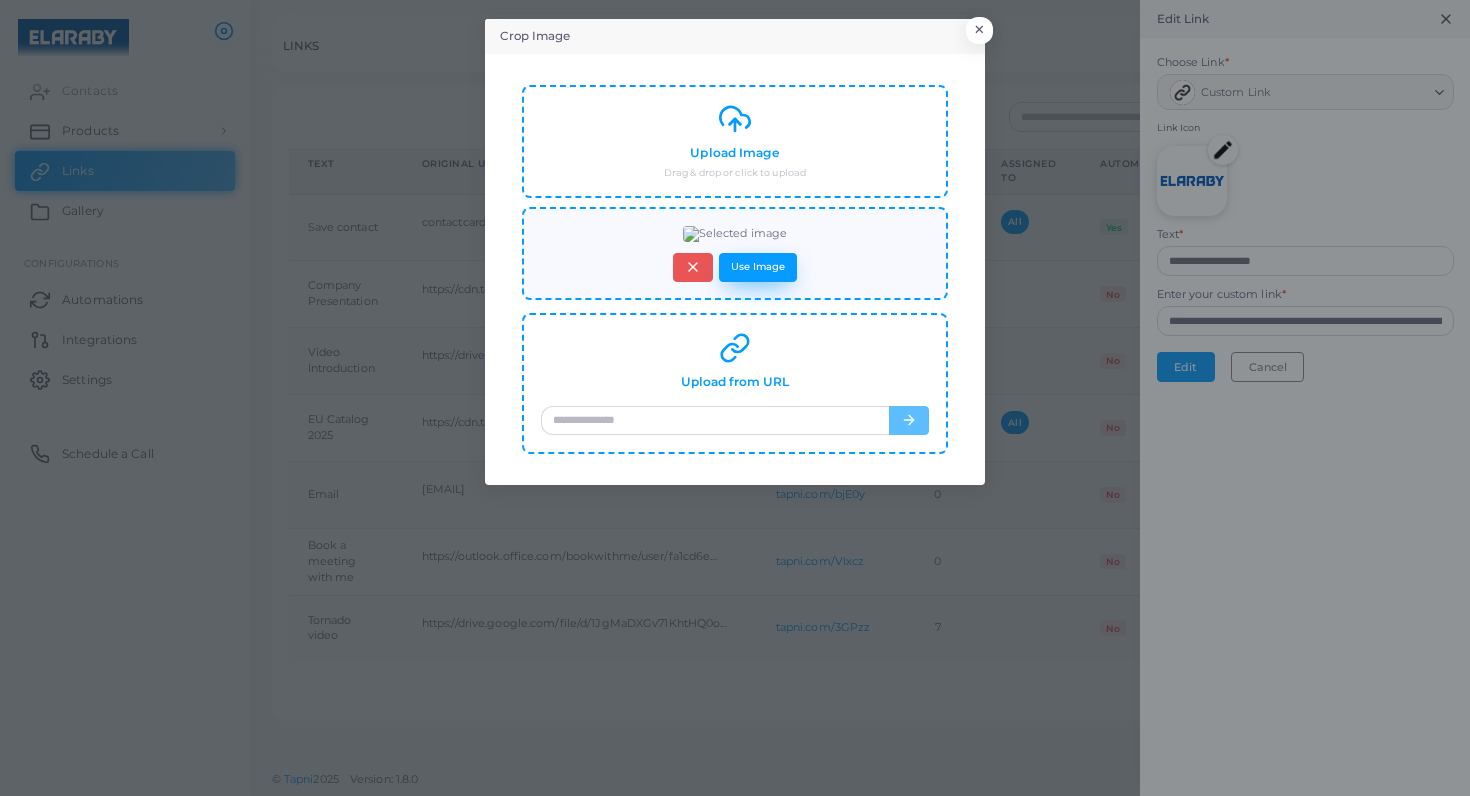 click on "Use Image" at bounding box center [758, 267] 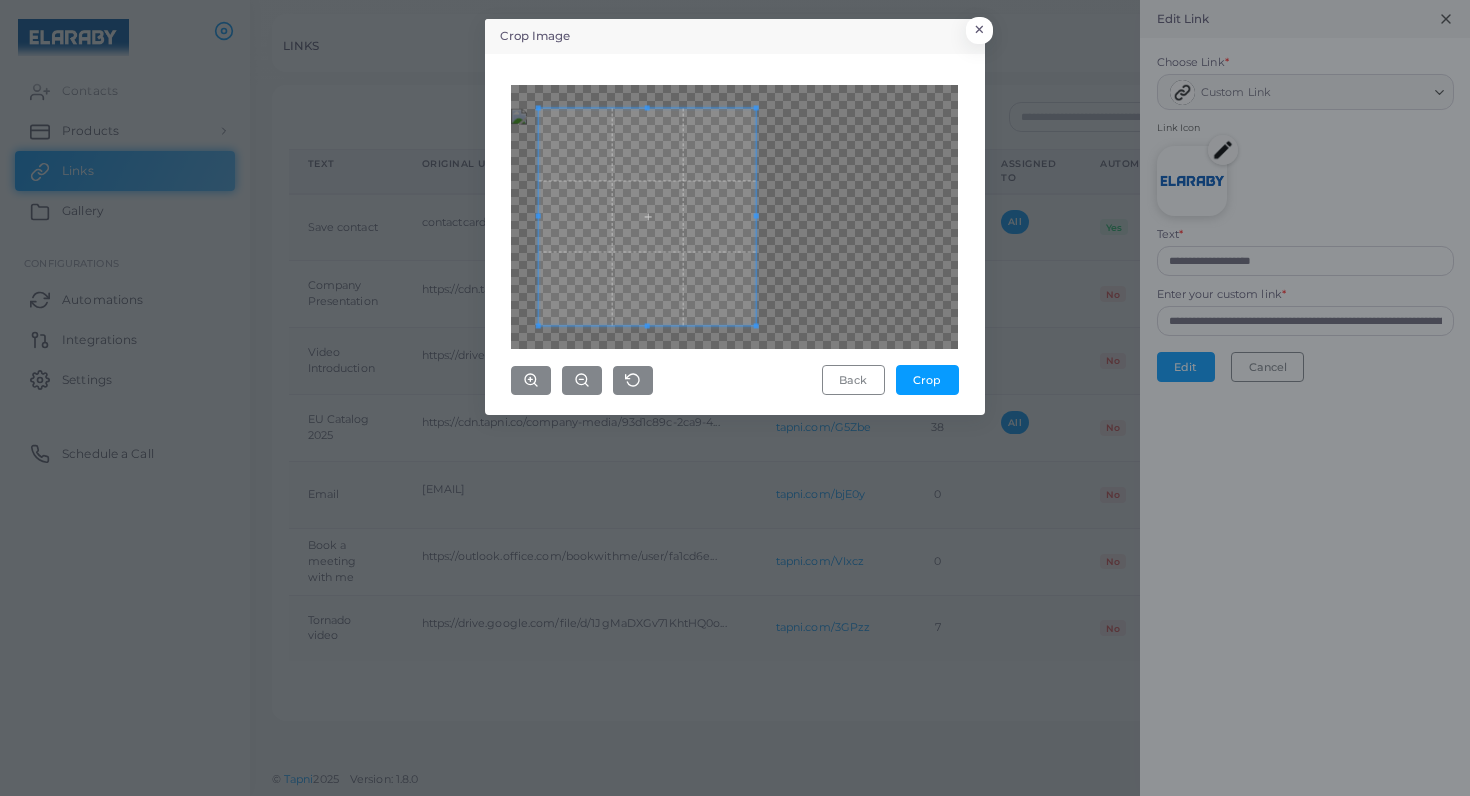 click at bounding box center [647, 216] 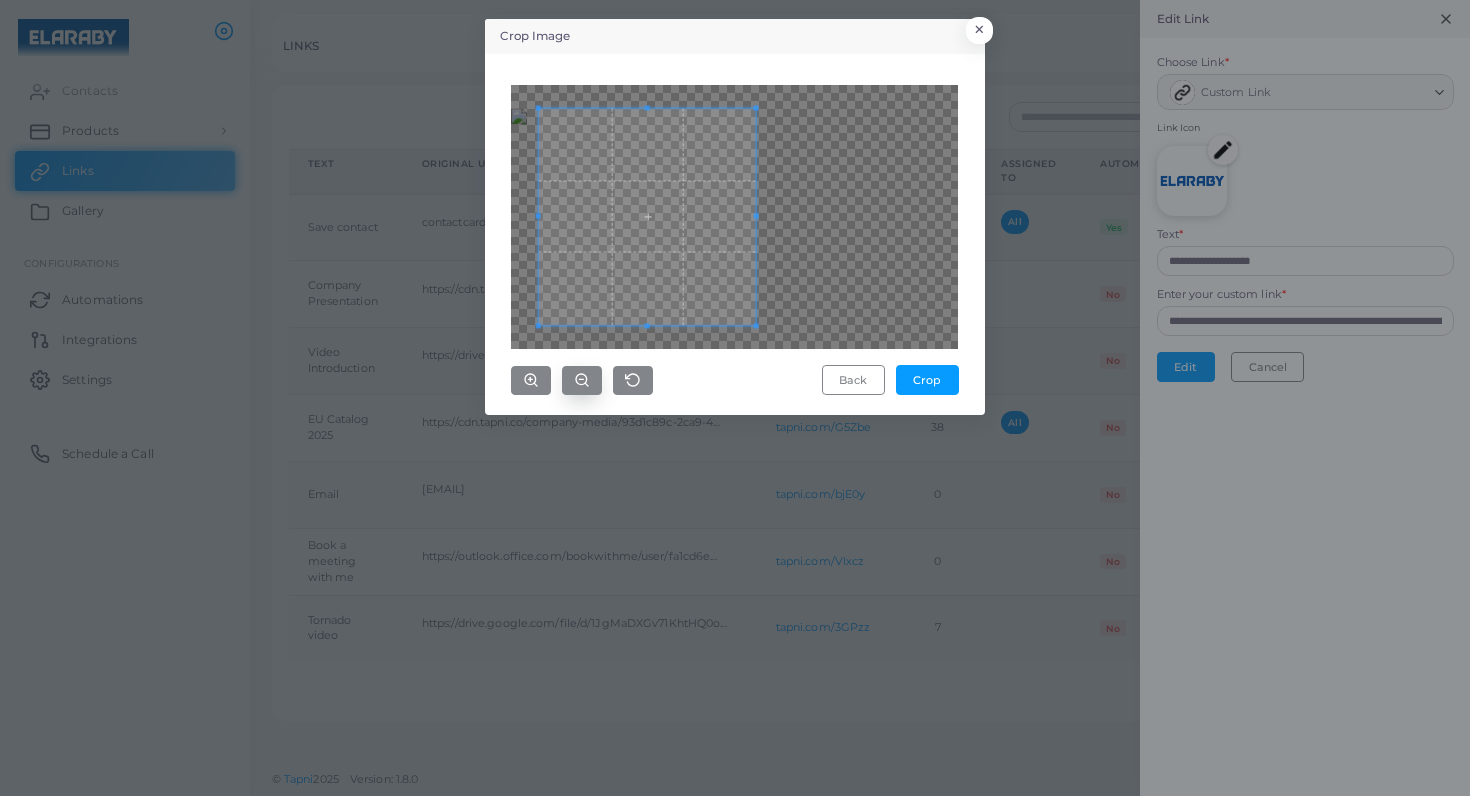 click at bounding box center (582, 380) 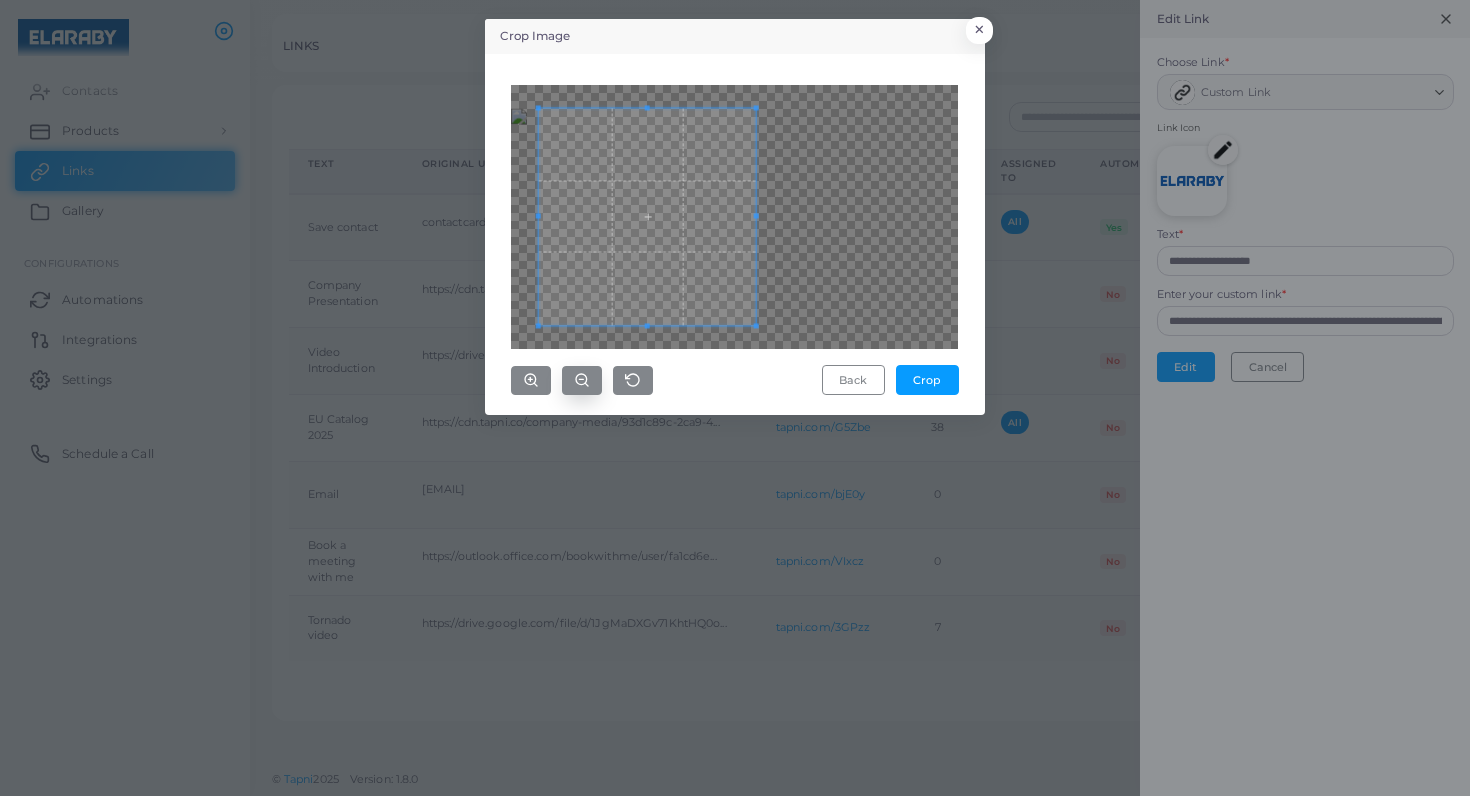 click at bounding box center [582, 380] 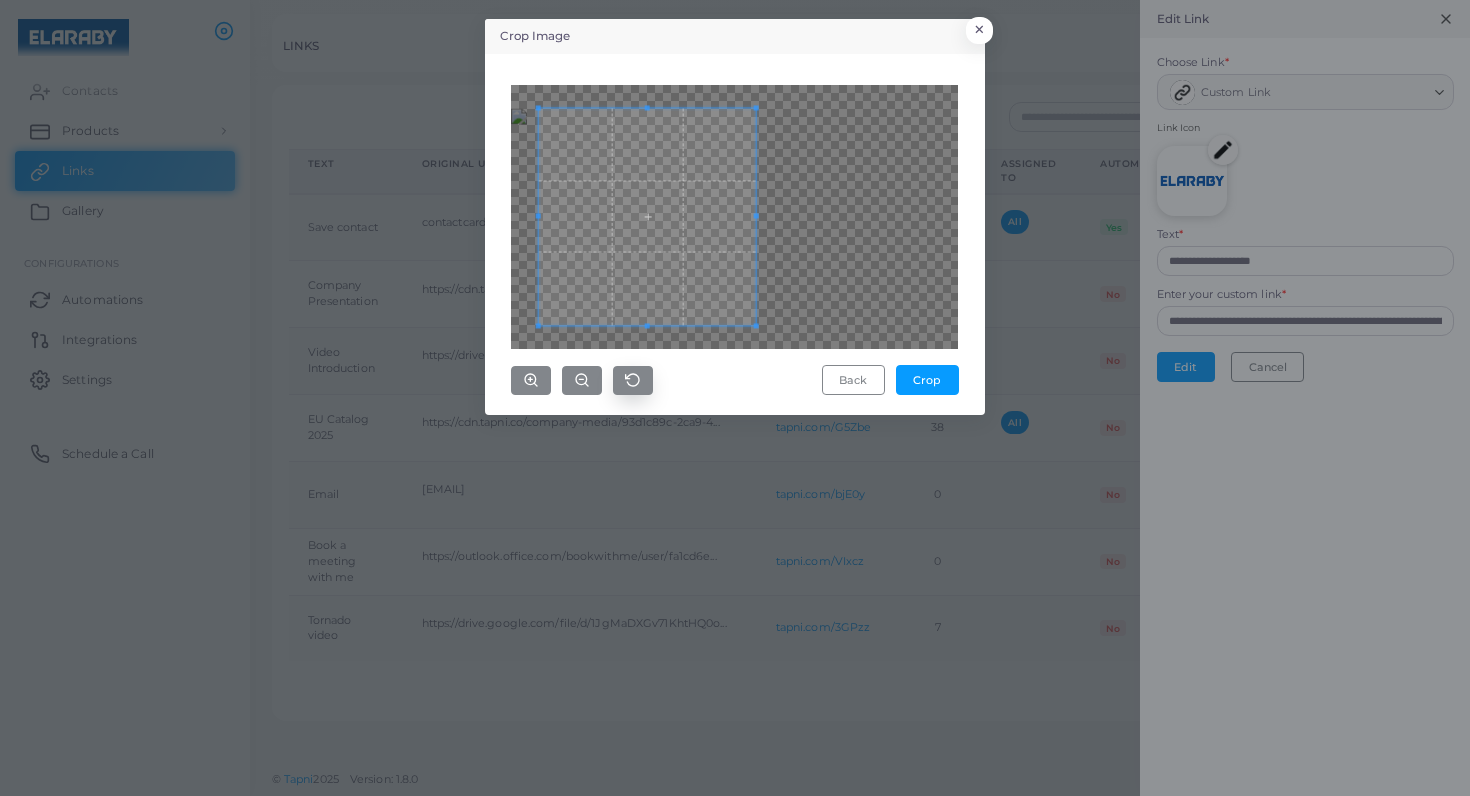 click at bounding box center (633, 380) 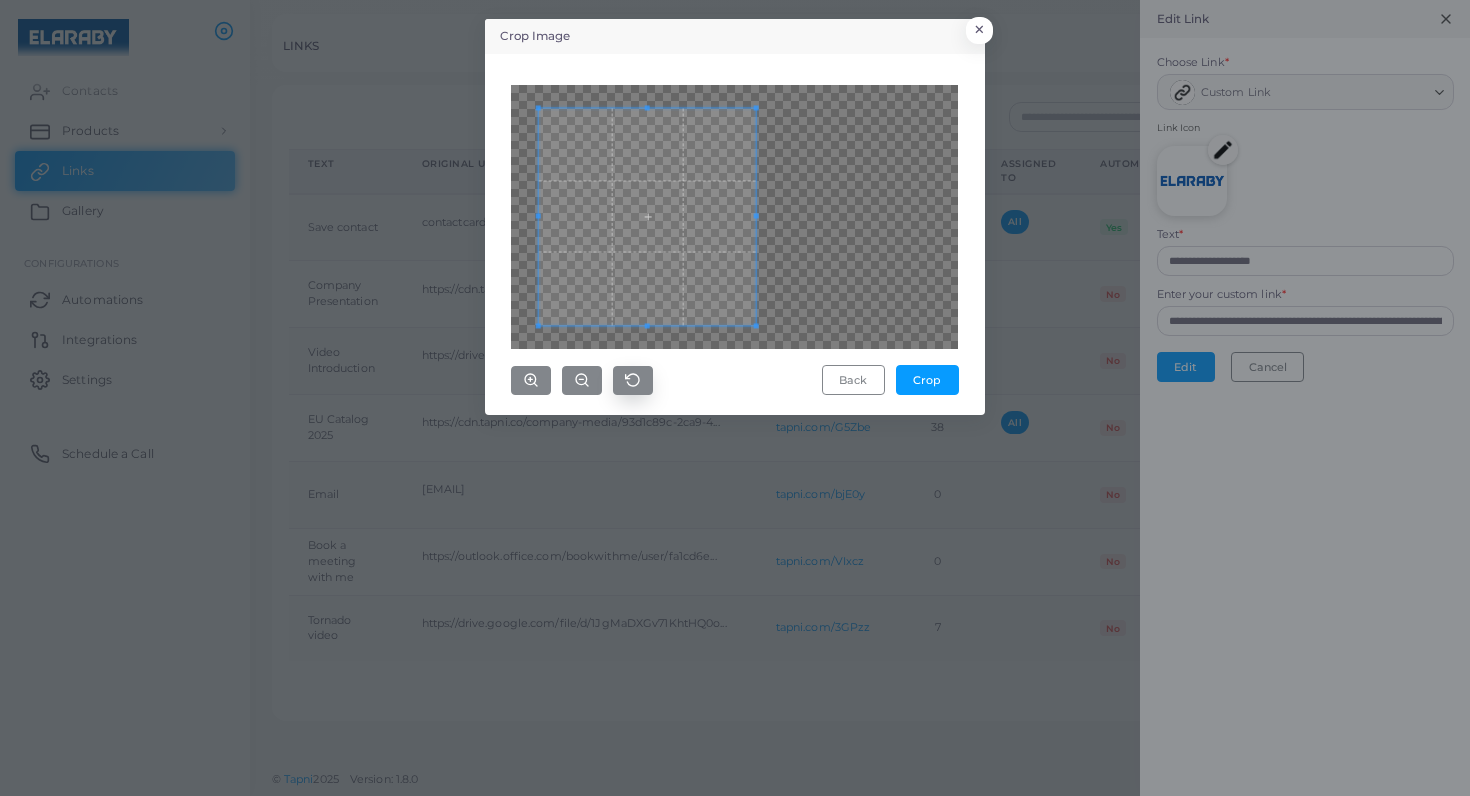 click at bounding box center [633, 380] 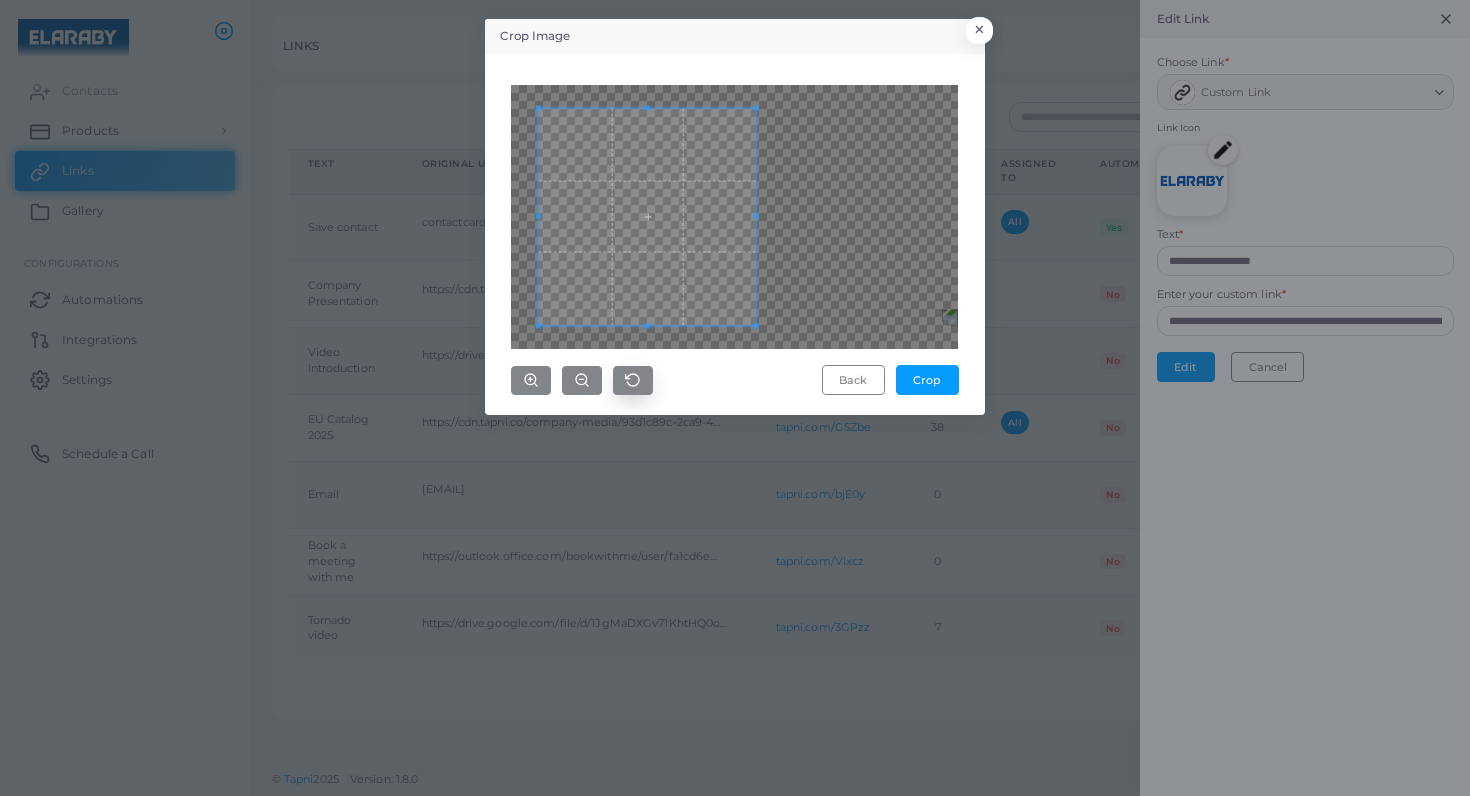 click at bounding box center [633, 380] 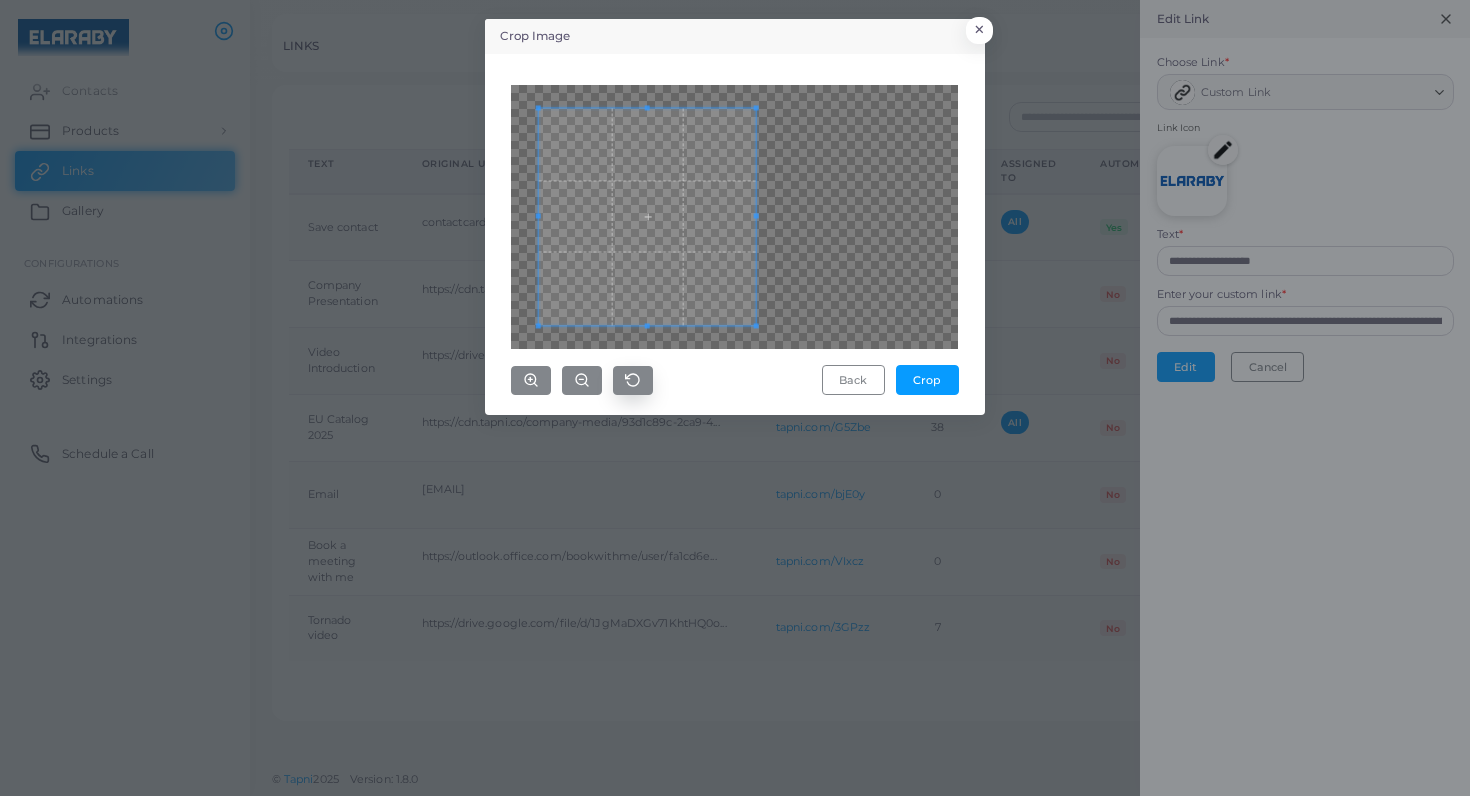 click at bounding box center (633, 380) 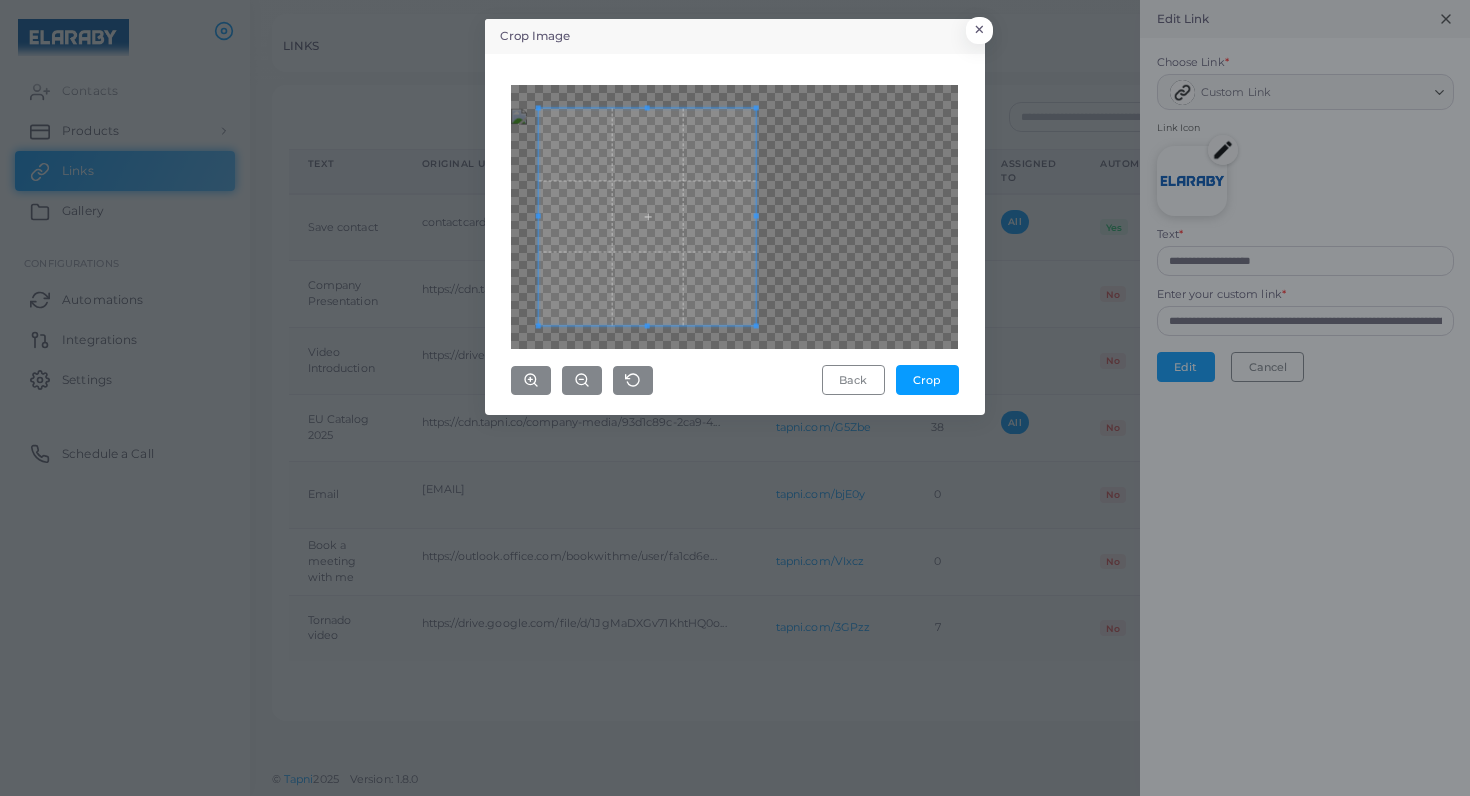 click at bounding box center [734, 217] 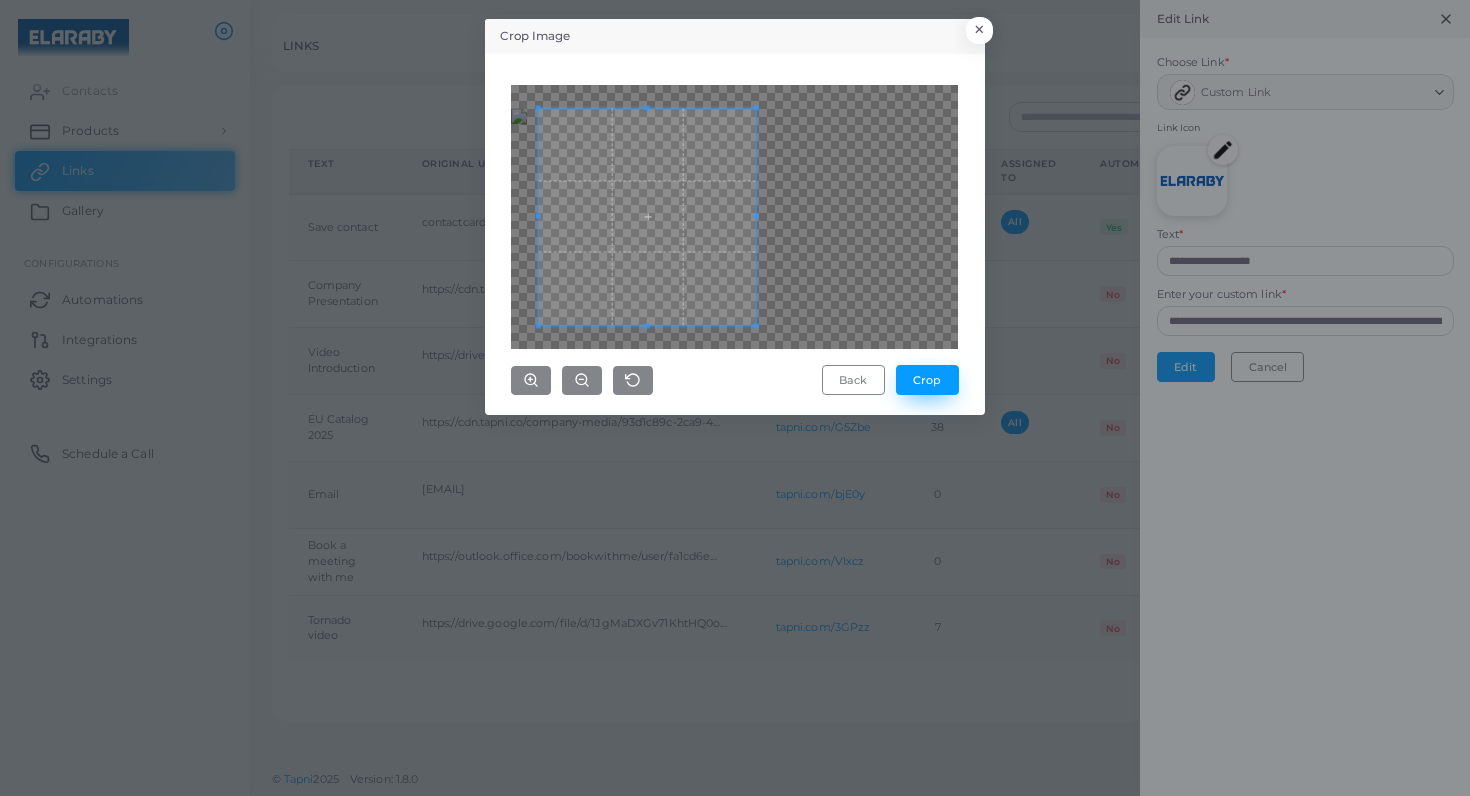 click on "Crop" at bounding box center (927, 380) 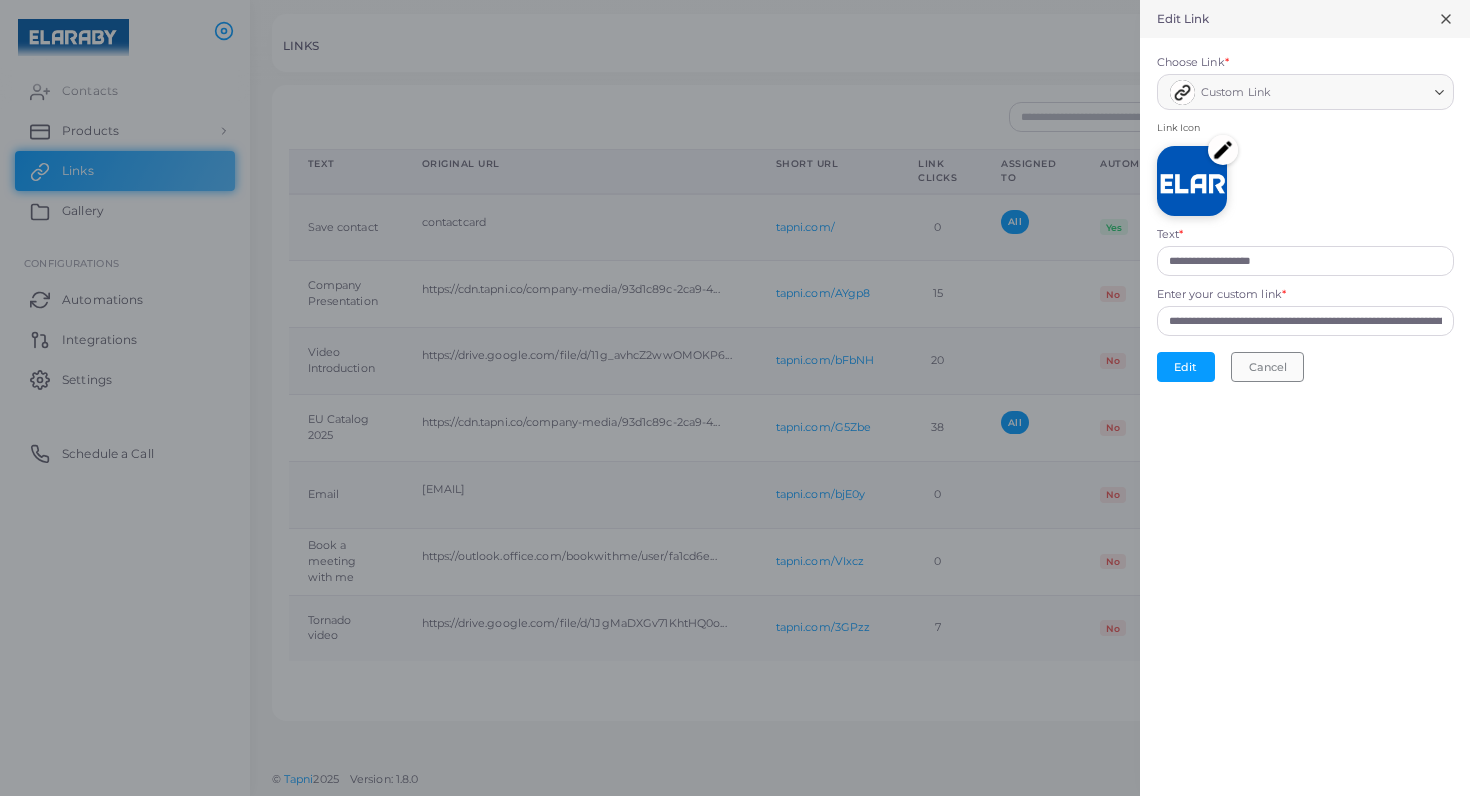 click on "Cancel" at bounding box center [1267, 367] 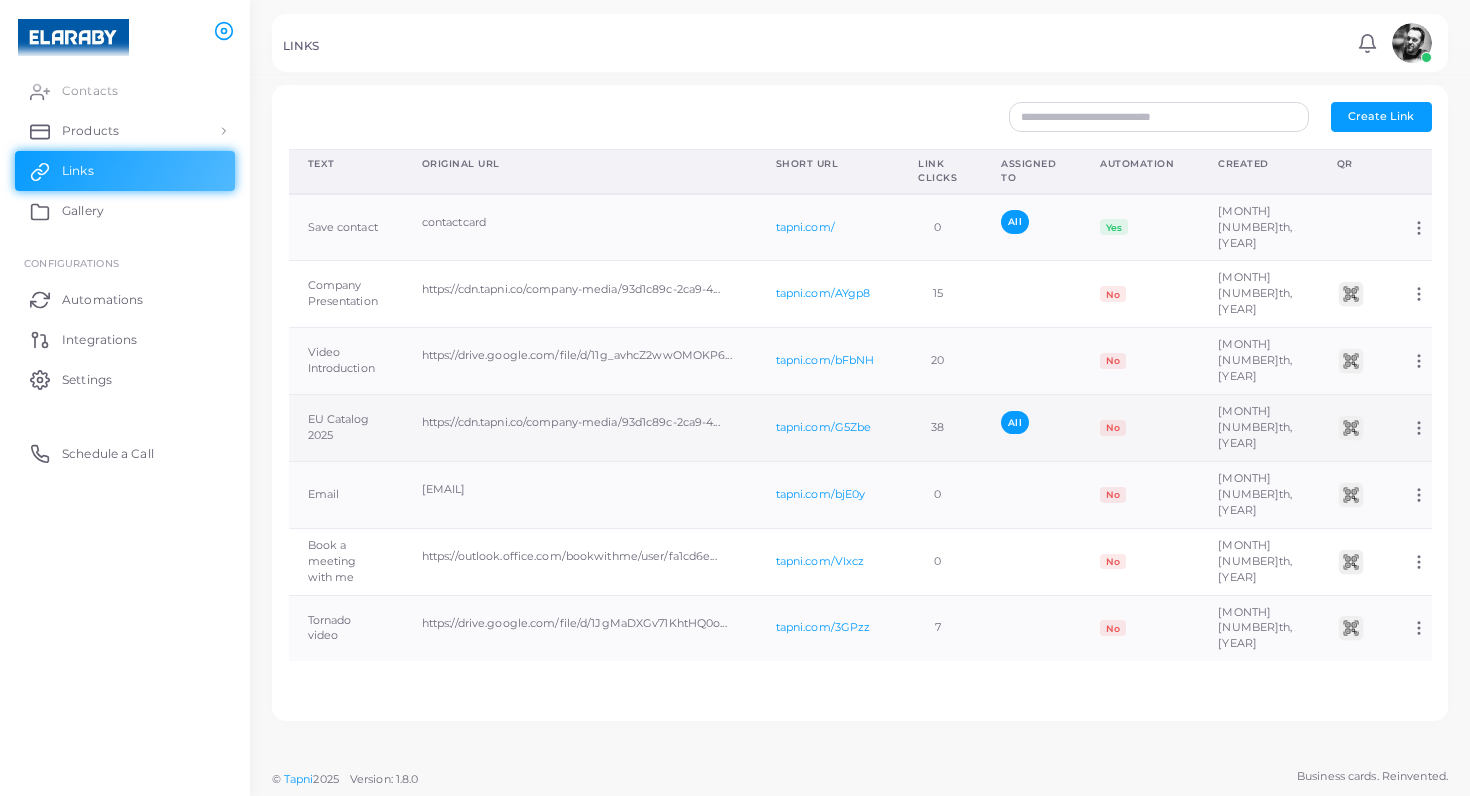 scroll, scrollTop: 0, scrollLeft: 0, axis: both 